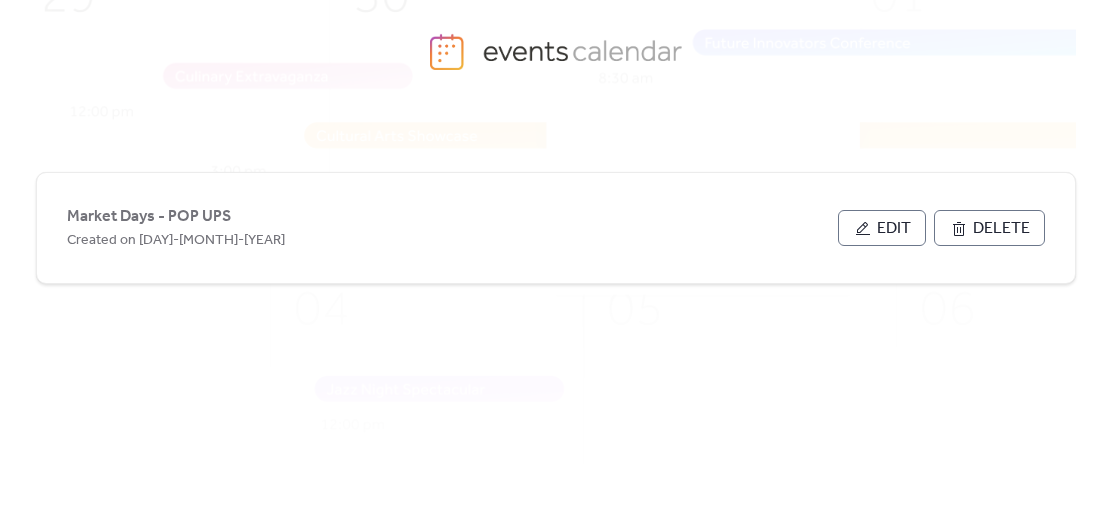 scroll, scrollTop: 100, scrollLeft: 0, axis: vertical 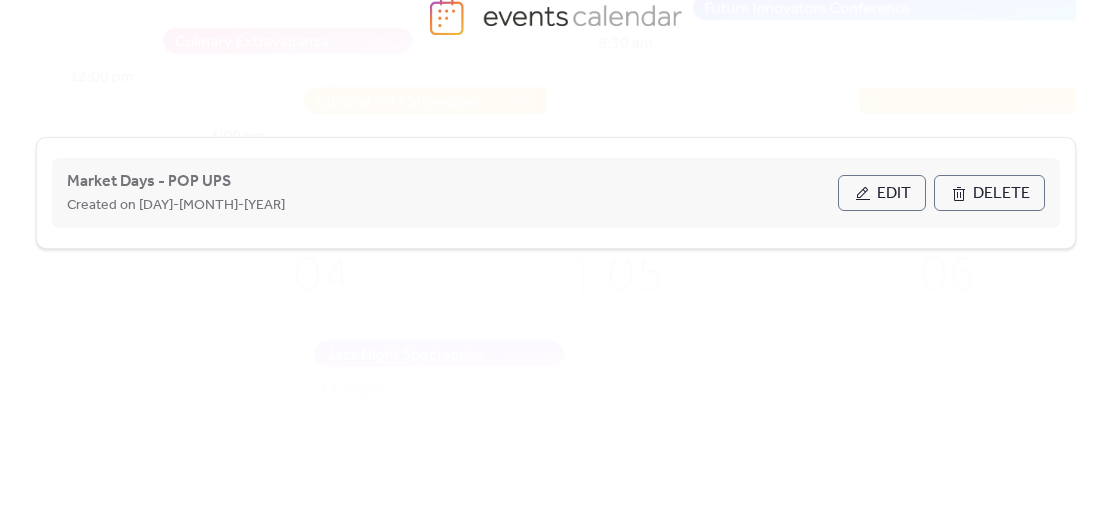 click on "Edit" at bounding box center (894, 194) 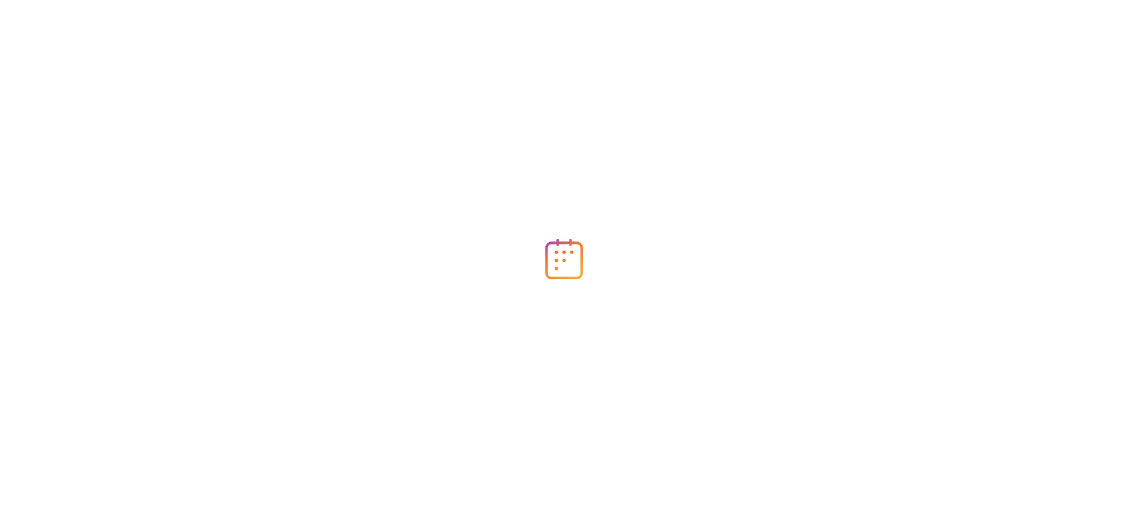scroll, scrollTop: 0, scrollLeft: 0, axis: both 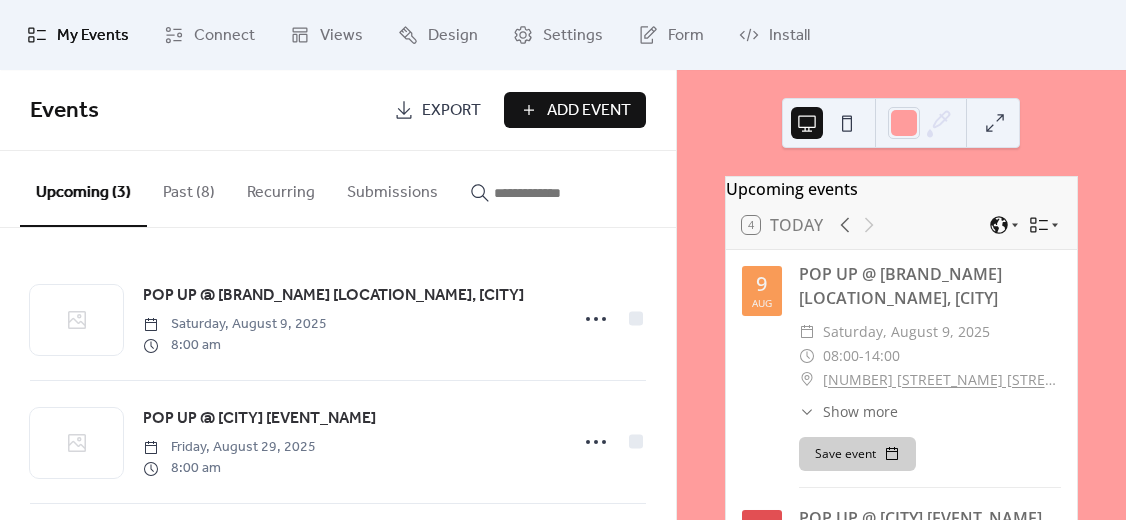 click on "Add Event" at bounding box center (589, 111) 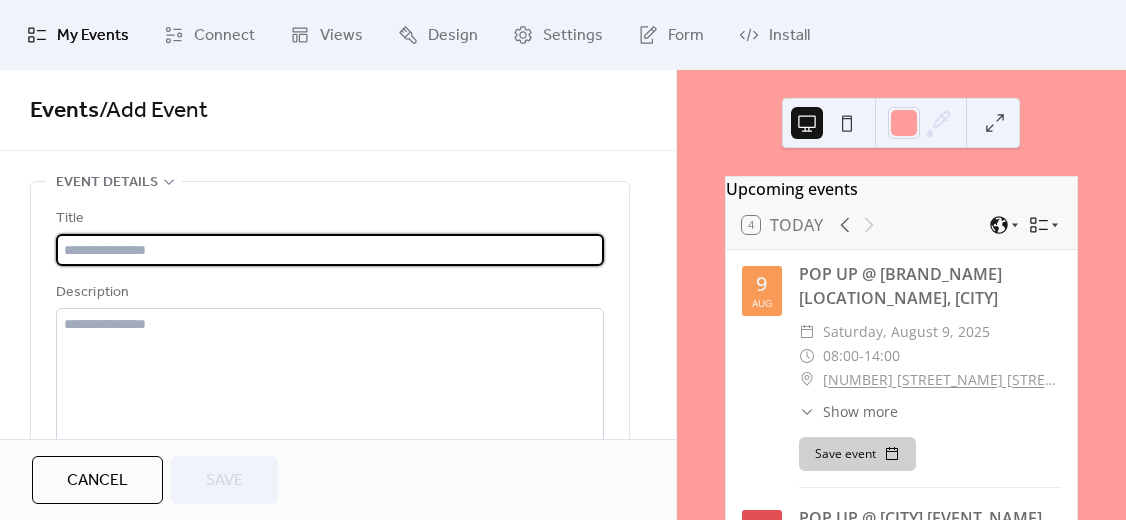 click at bounding box center [330, 250] 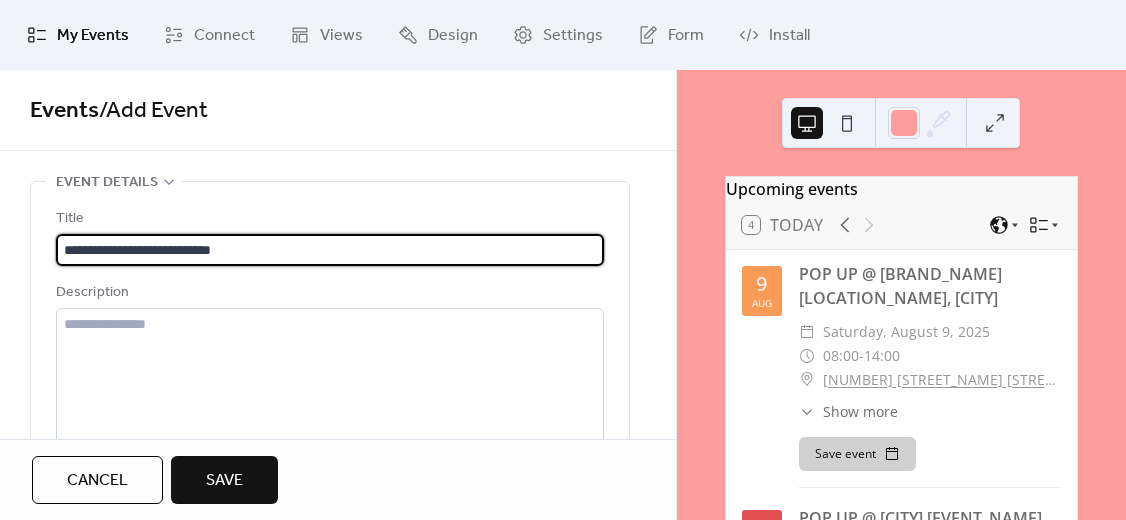 drag, startPoint x: 167, startPoint y: 253, endPoint x: 134, endPoint y: 248, distance: 33.37664 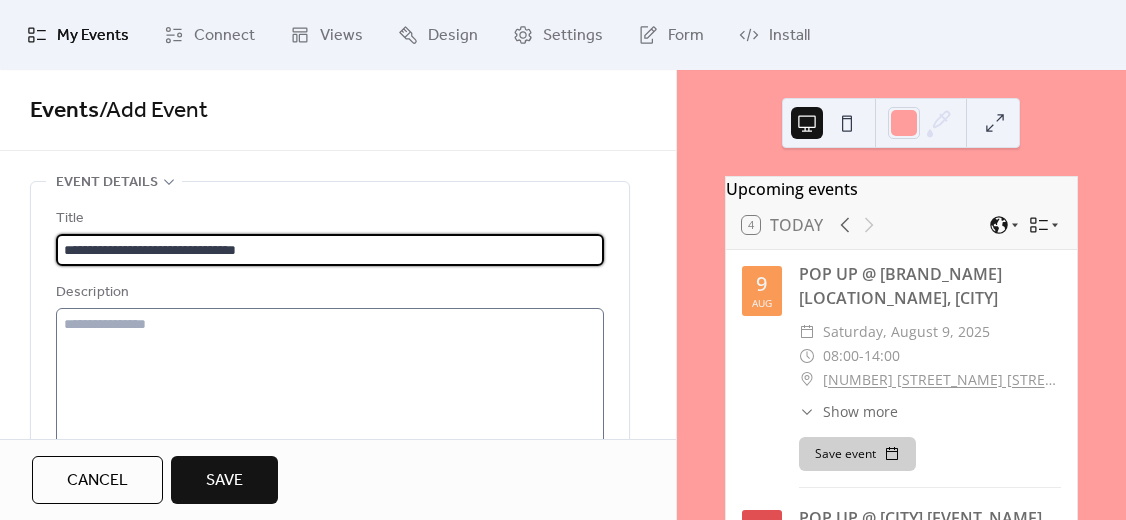 type on "**********" 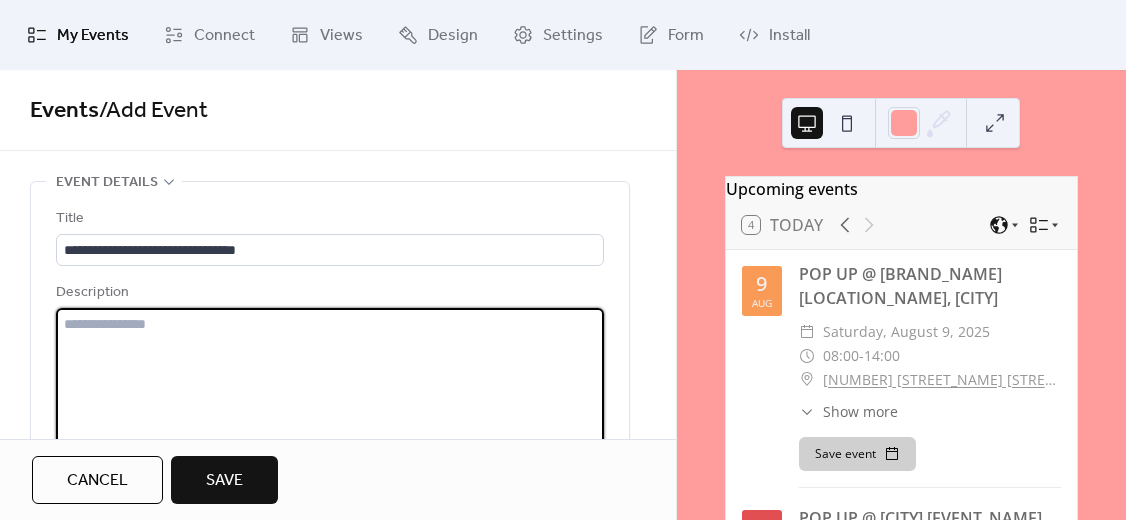 click at bounding box center (330, 384) 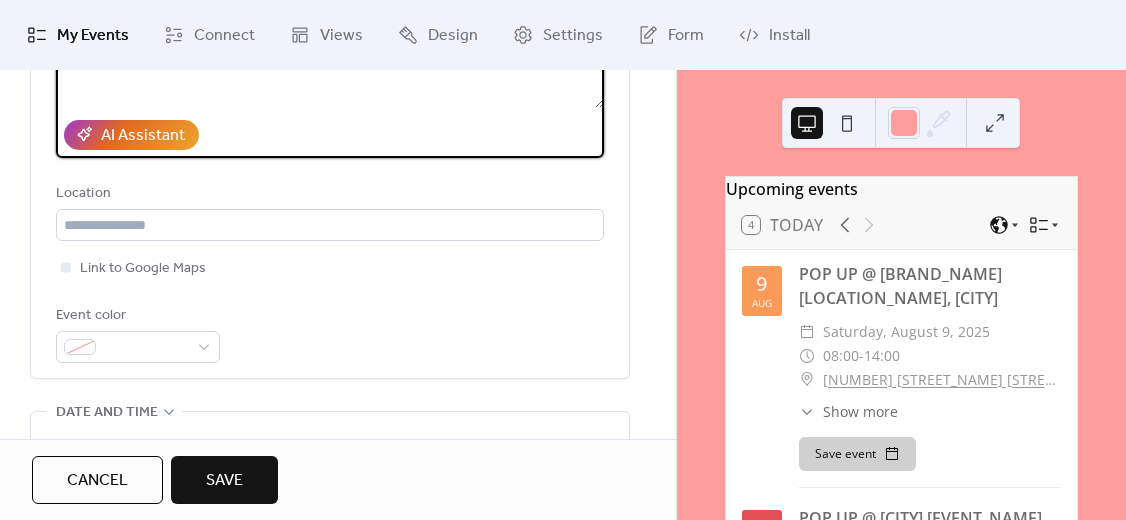 scroll, scrollTop: 400, scrollLeft: 0, axis: vertical 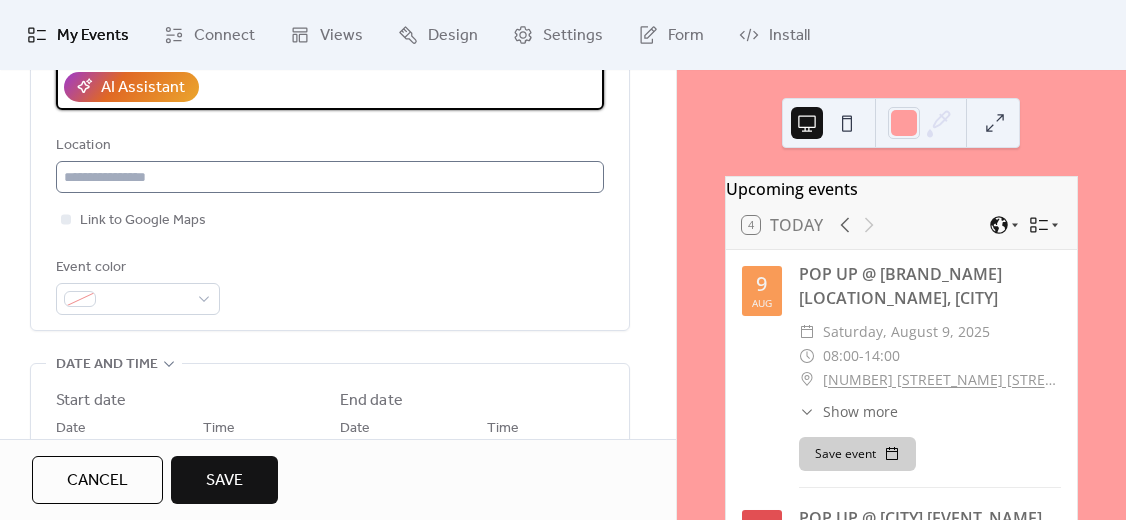 type on "**********" 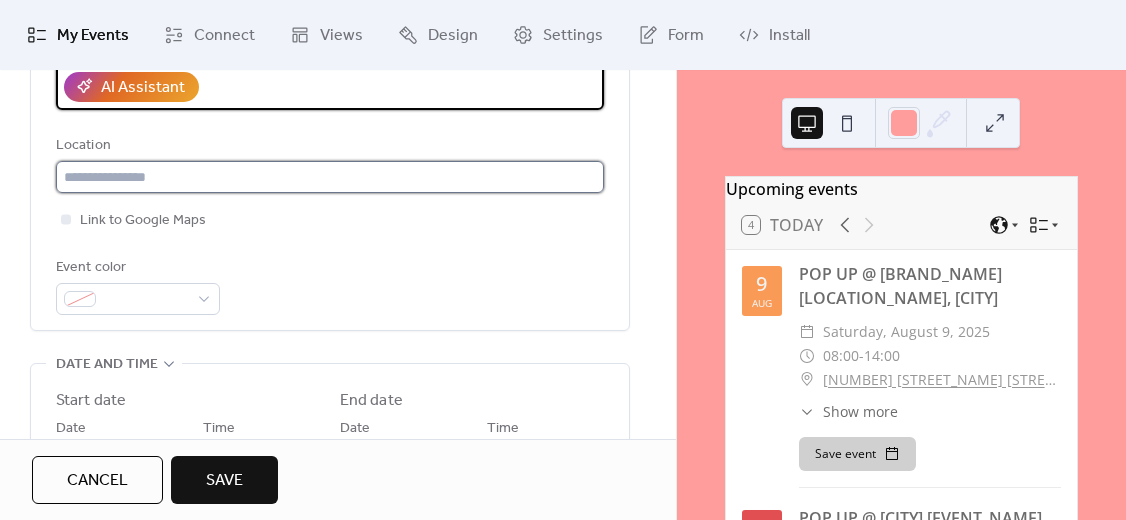 click at bounding box center (330, 177) 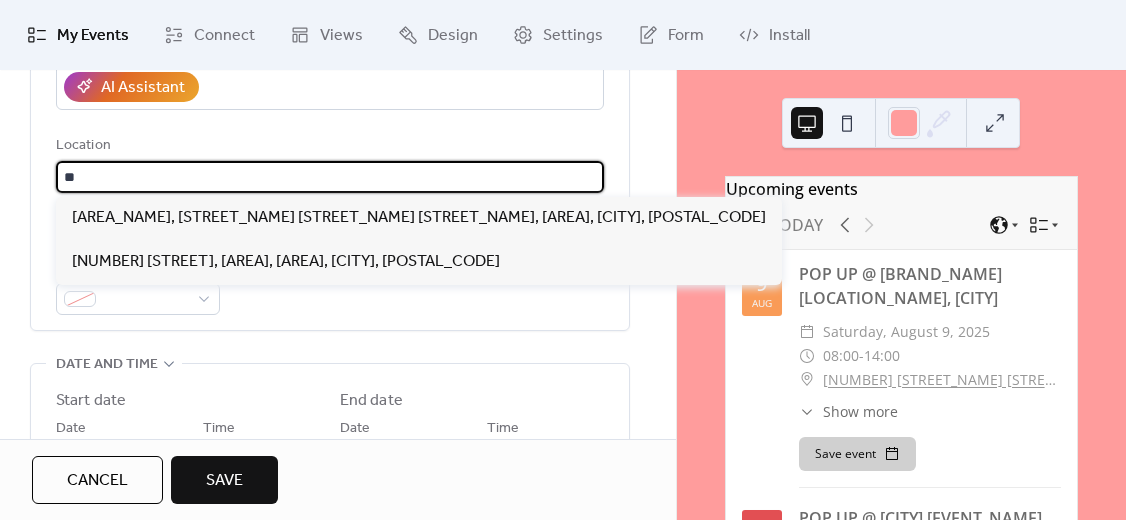 type on "*" 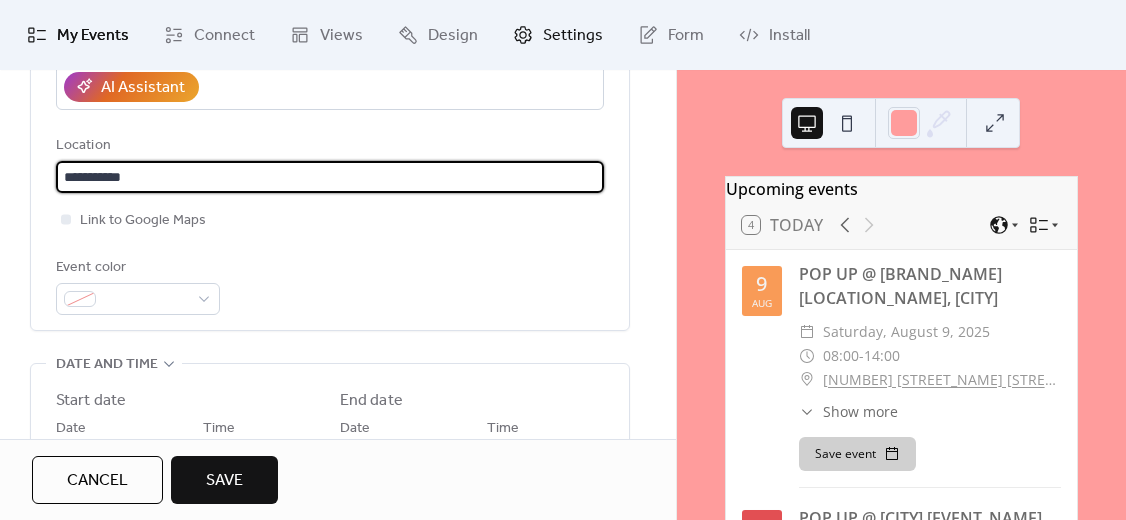 type on "**********" 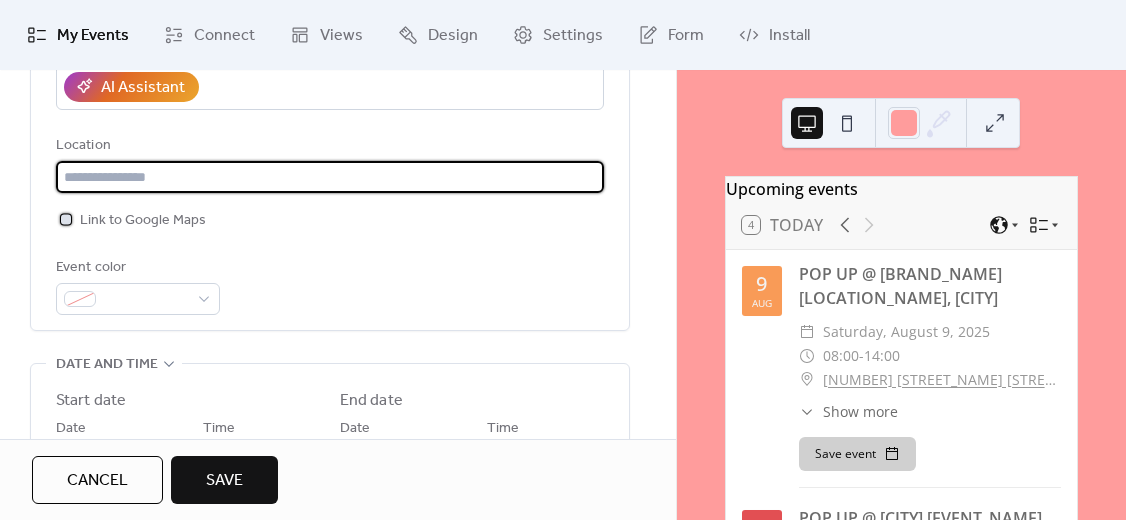 click at bounding box center [66, 219] 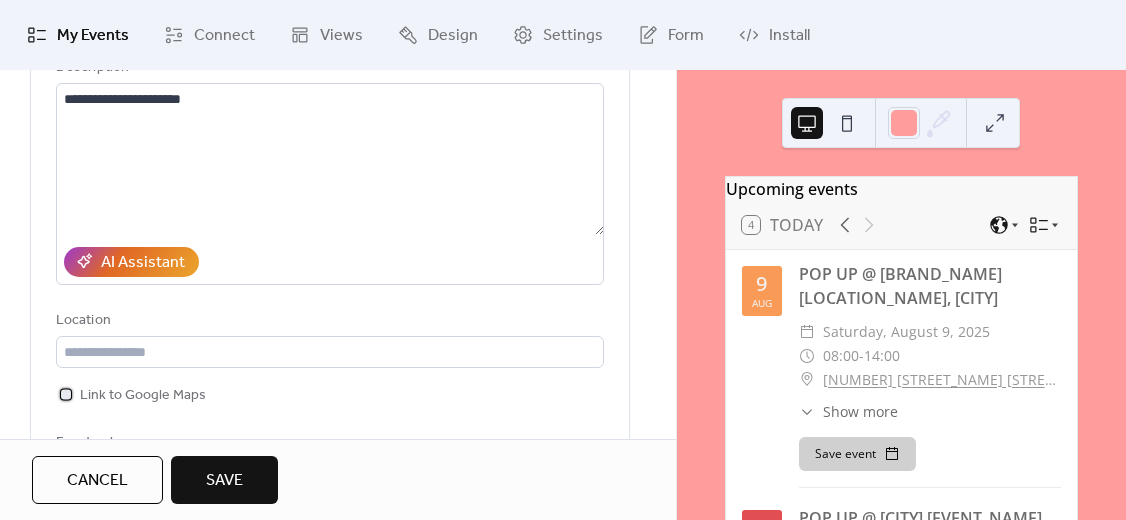 scroll, scrollTop: 200, scrollLeft: 0, axis: vertical 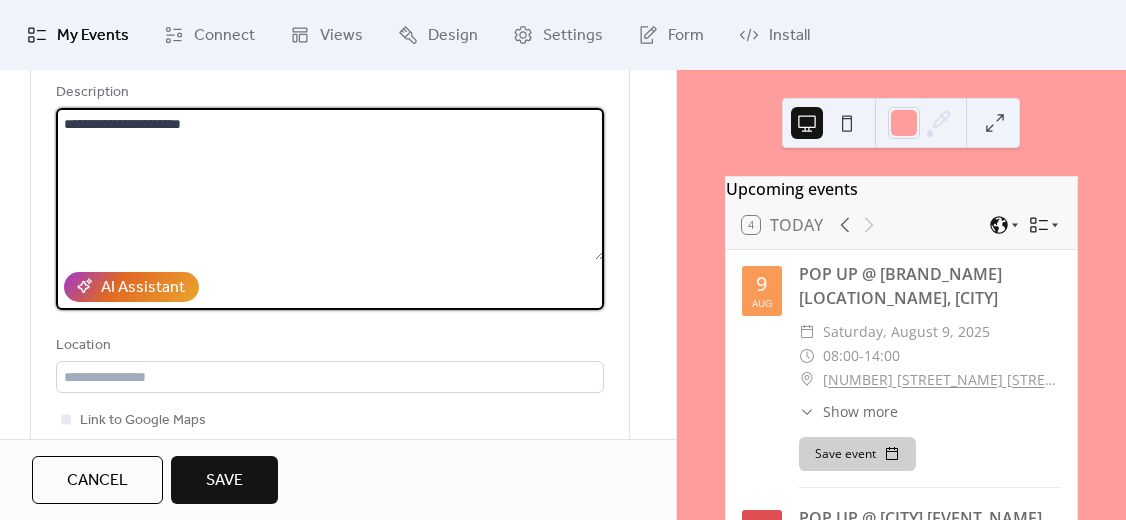 click on "**********" at bounding box center (330, 184) 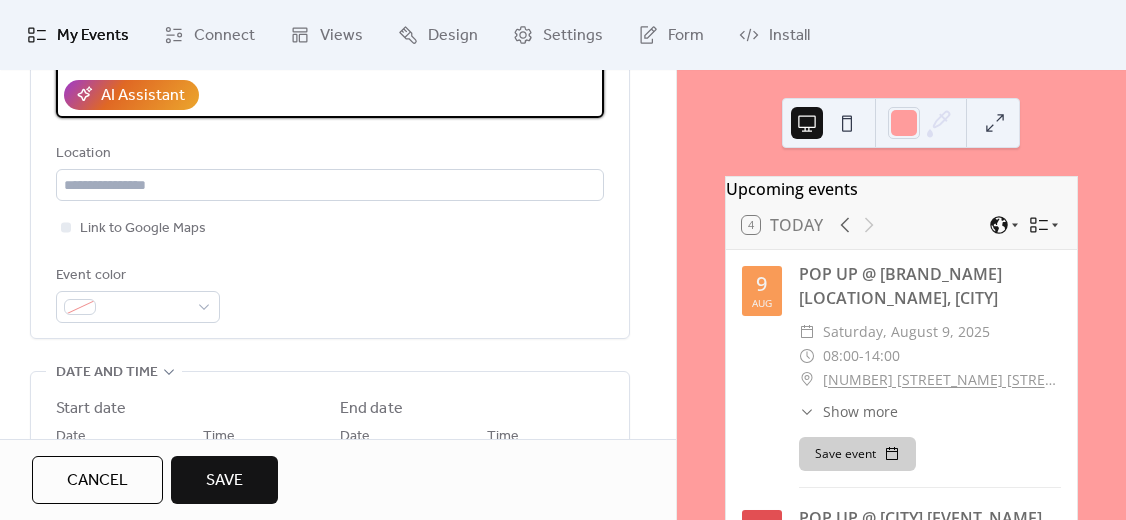 scroll, scrollTop: 400, scrollLeft: 0, axis: vertical 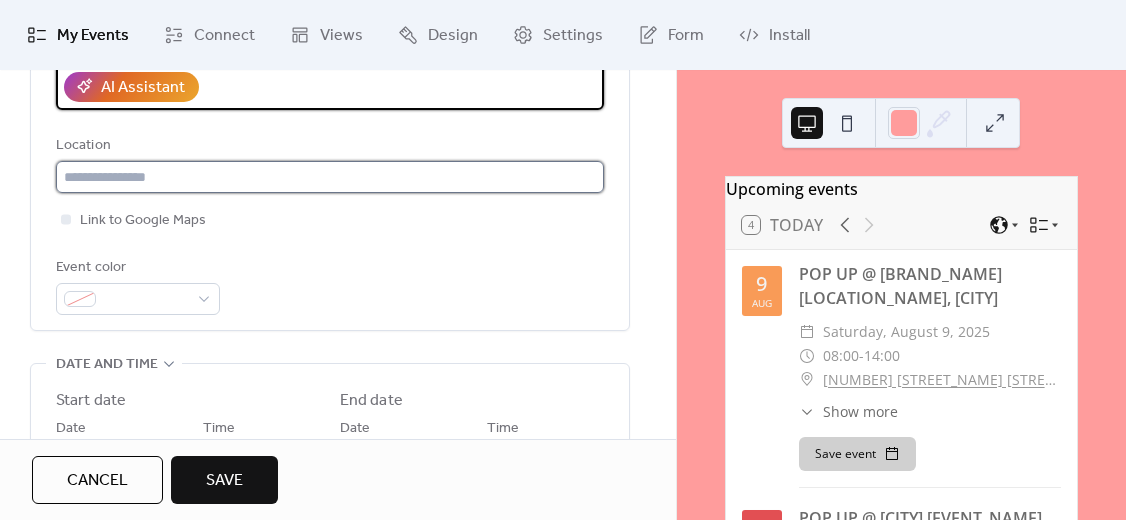 click at bounding box center (330, 177) 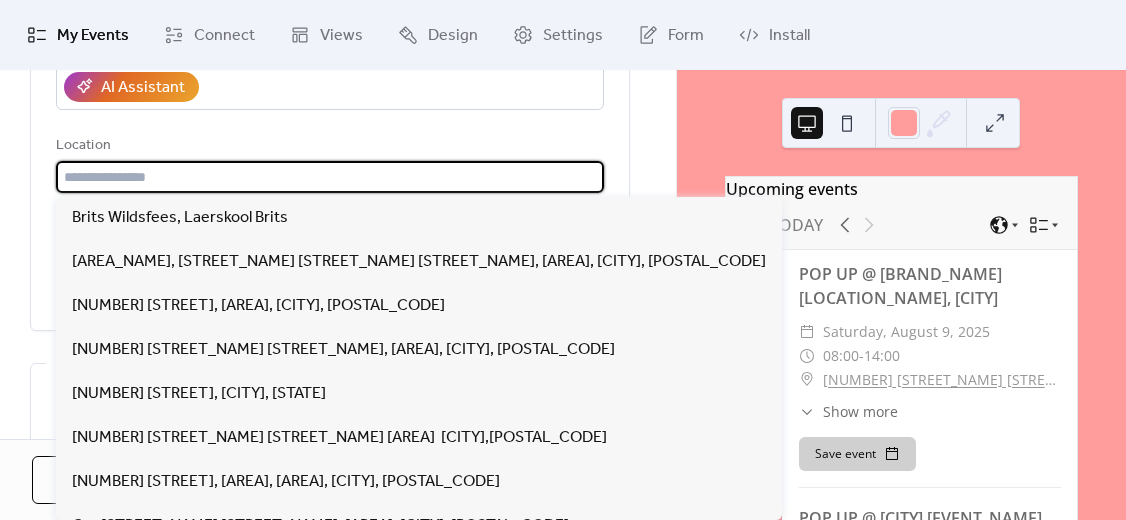 paste on "**********" 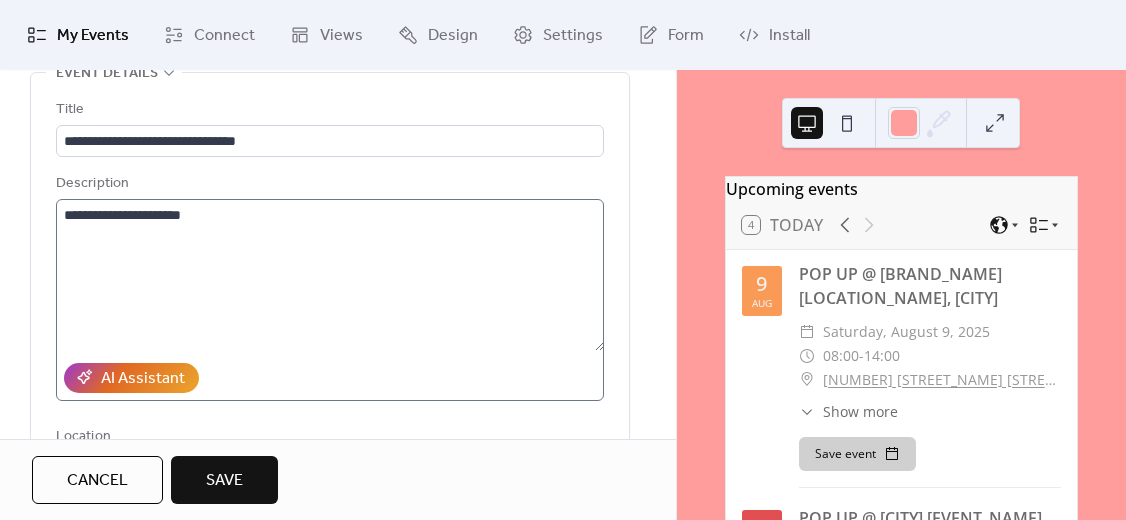 scroll, scrollTop: 100, scrollLeft: 0, axis: vertical 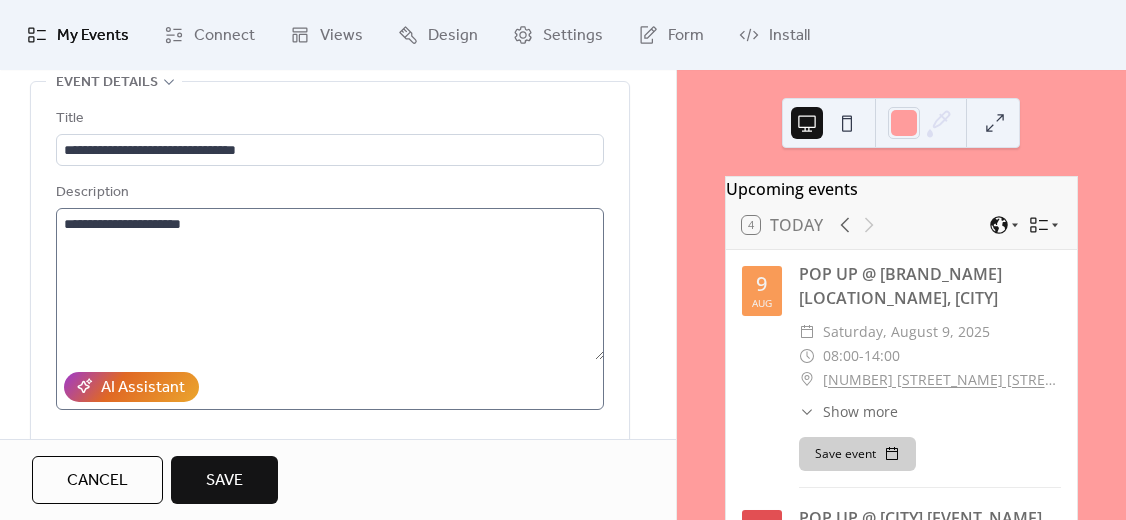 type on "**********" 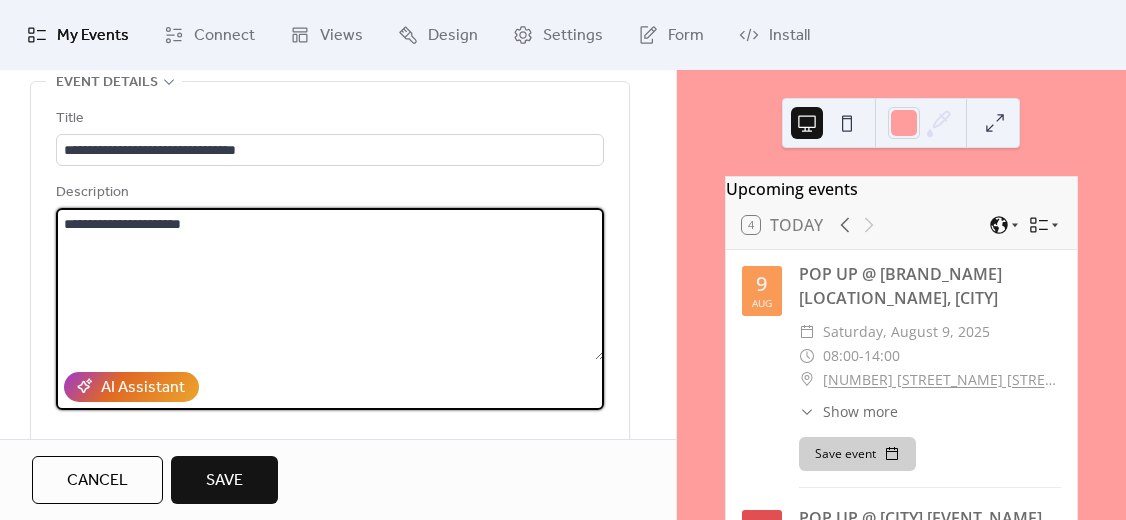 click on "**********" at bounding box center (330, 284) 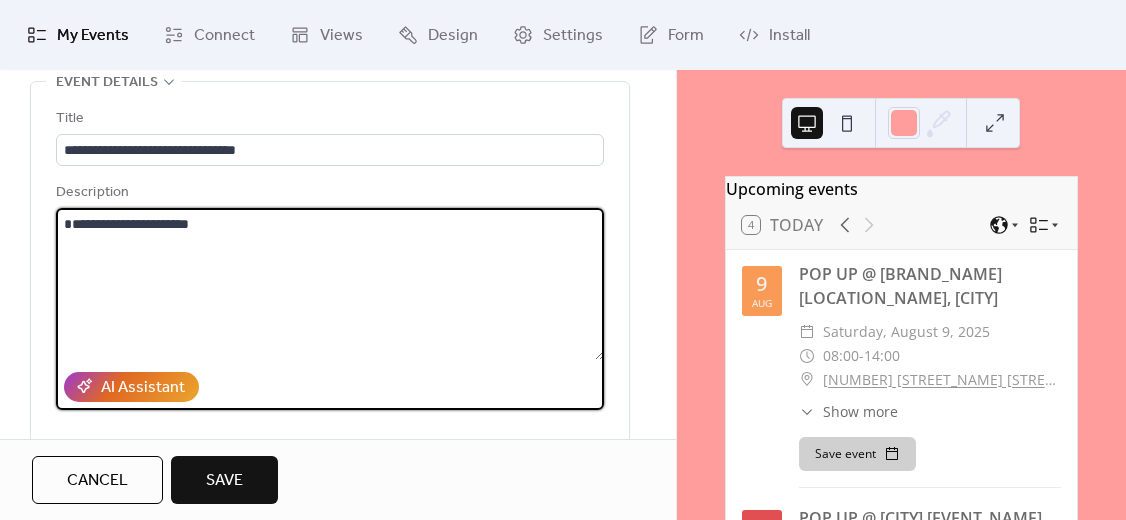 click on "**********" at bounding box center (330, 284) 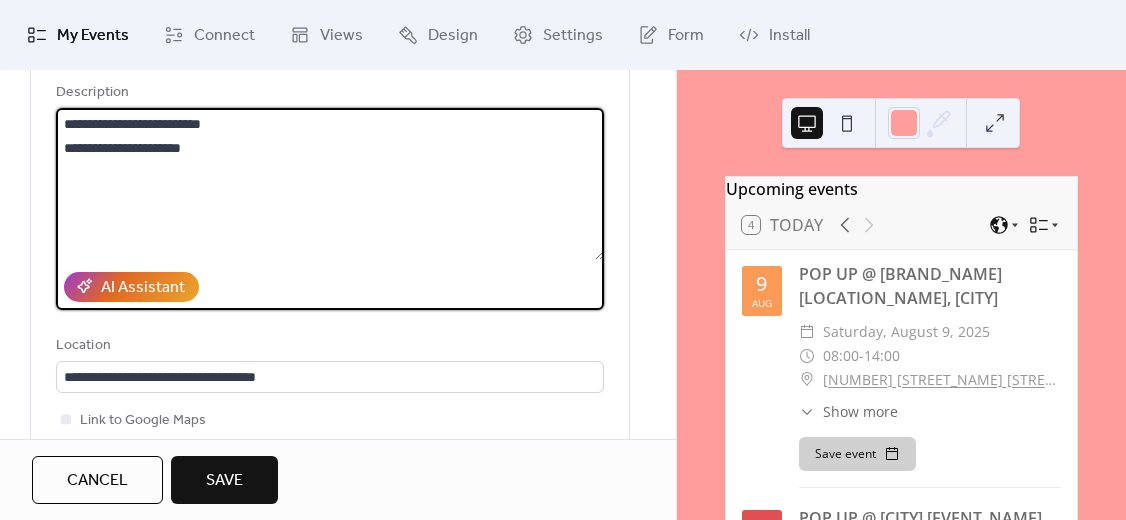 scroll, scrollTop: 300, scrollLeft: 0, axis: vertical 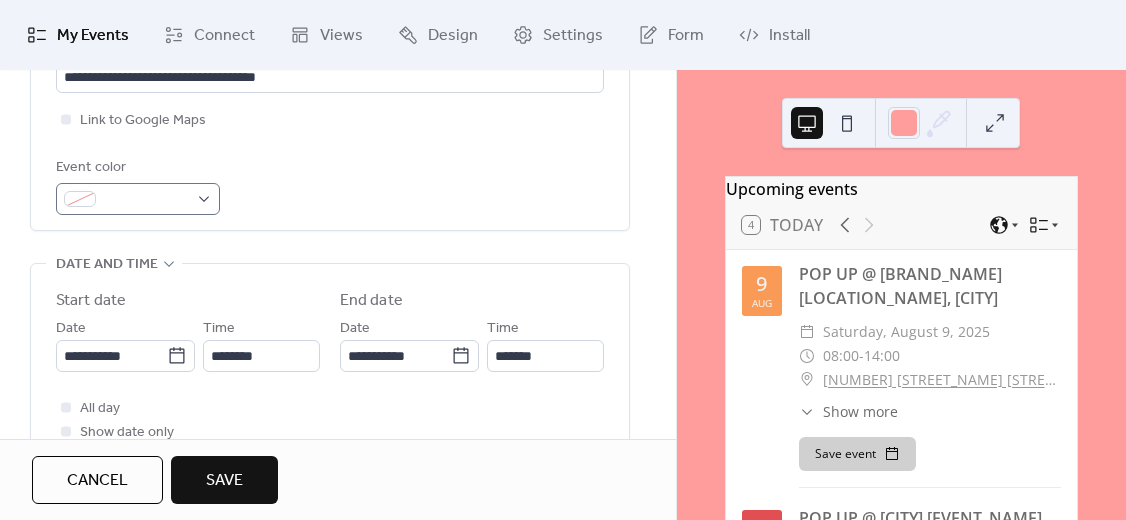 type on "**********" 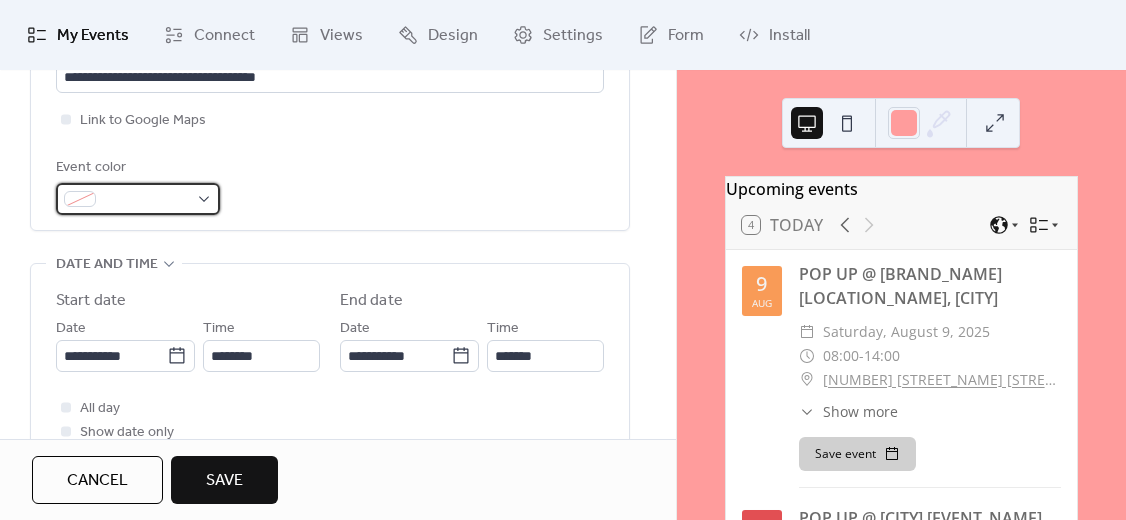 click at bounding box center (138, 199) 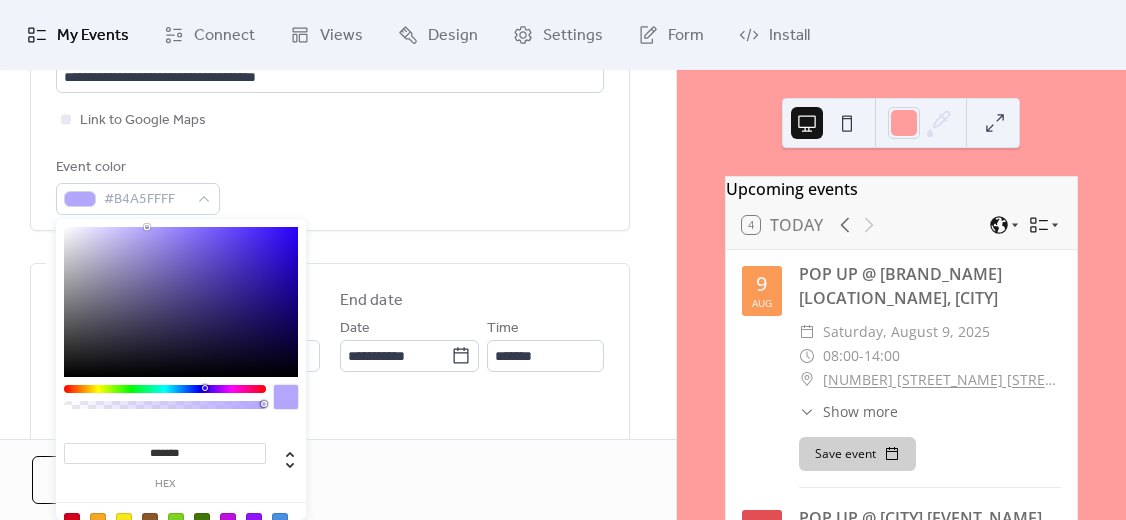 drag, startPoint x: 189, startPoint y: 247, endPoint x: 147, endPoint y: 220, distance: 49.92995 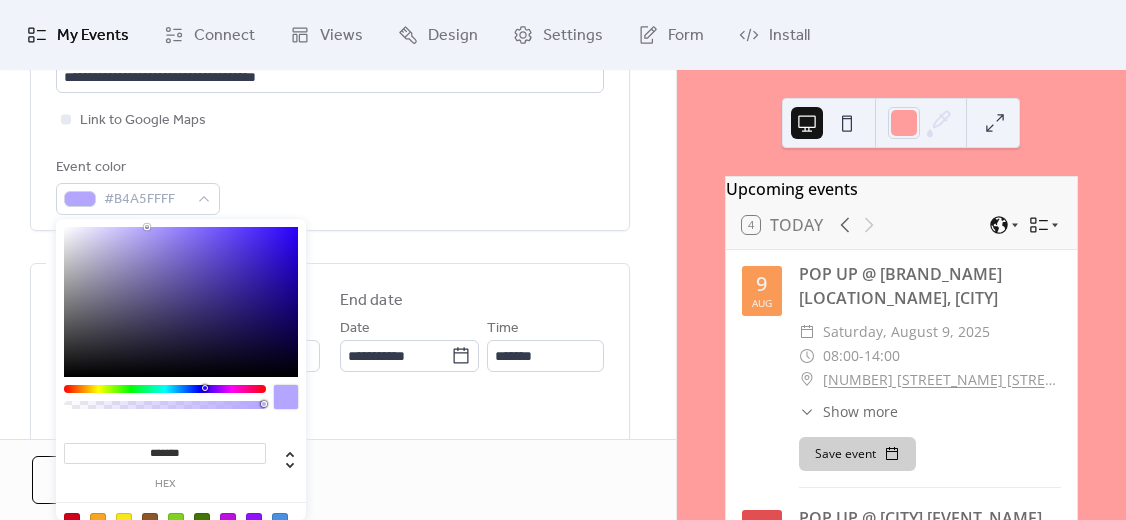 click on "******* hex" at bounding box center (181, 396) 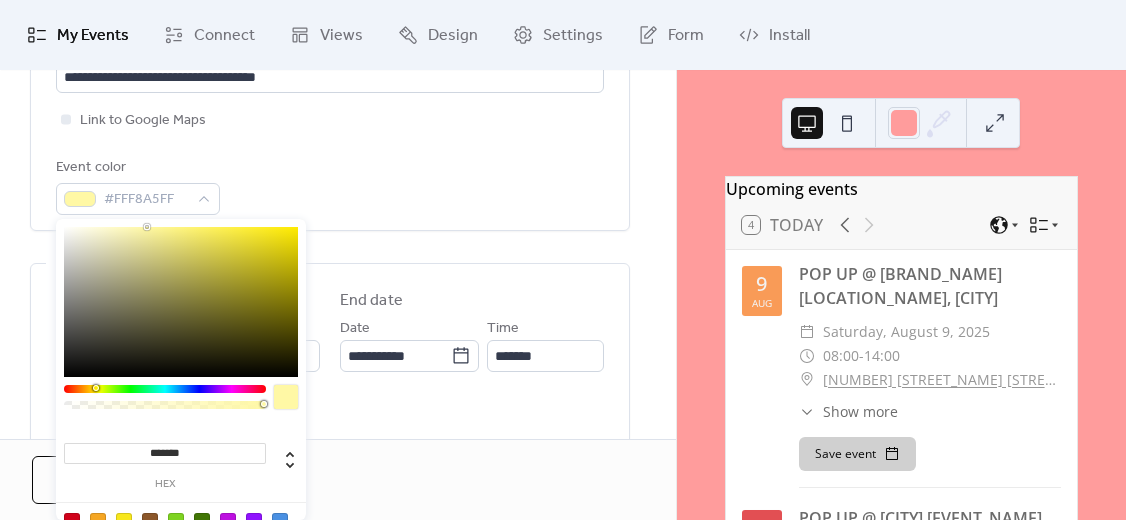 drag, startPoint x: 106, startPoint y: 390, endPoint x: 95, endPoint y: 391, distance: 11.045361 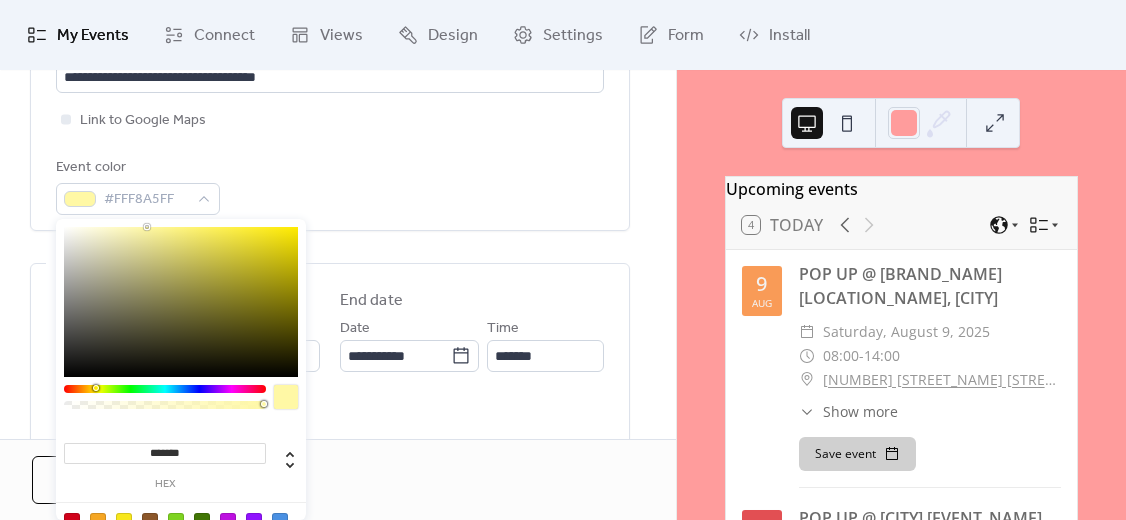 click at bounding box center [165, 389] 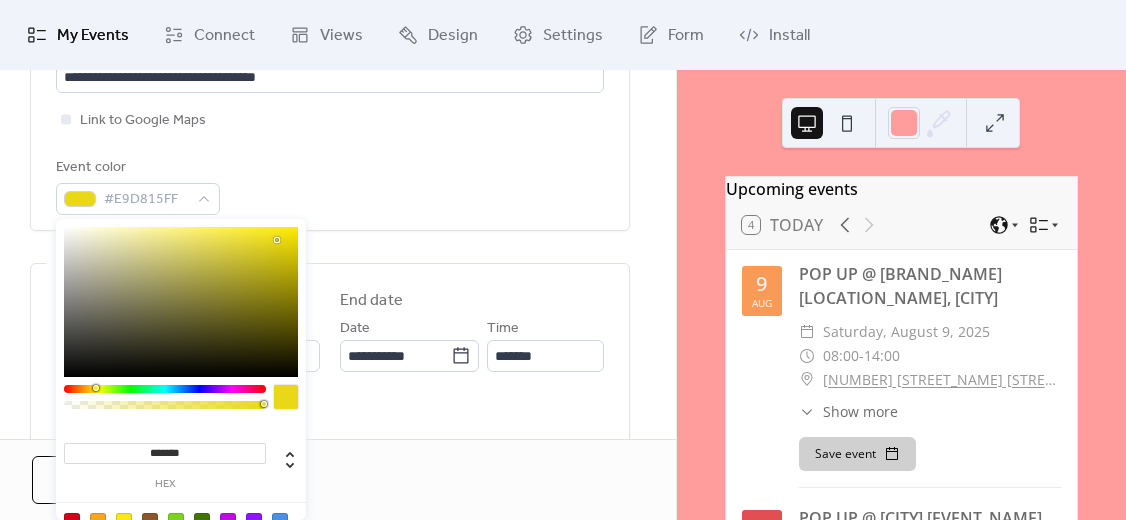 type on "*******" 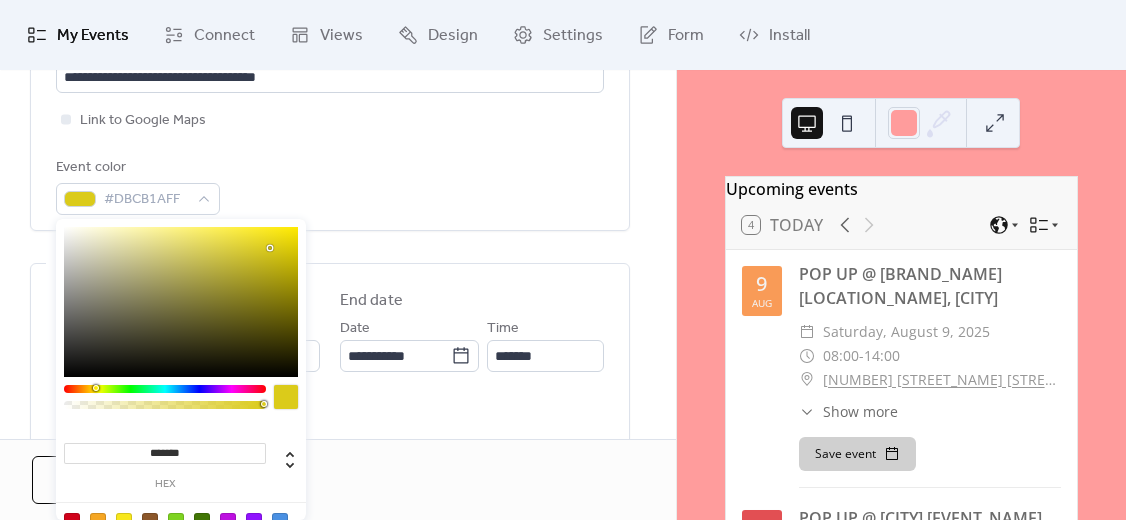 drag, startPoint x: 204, startPoint y: 248, endPoint x: 270, endPoint y: 248, distance: 66 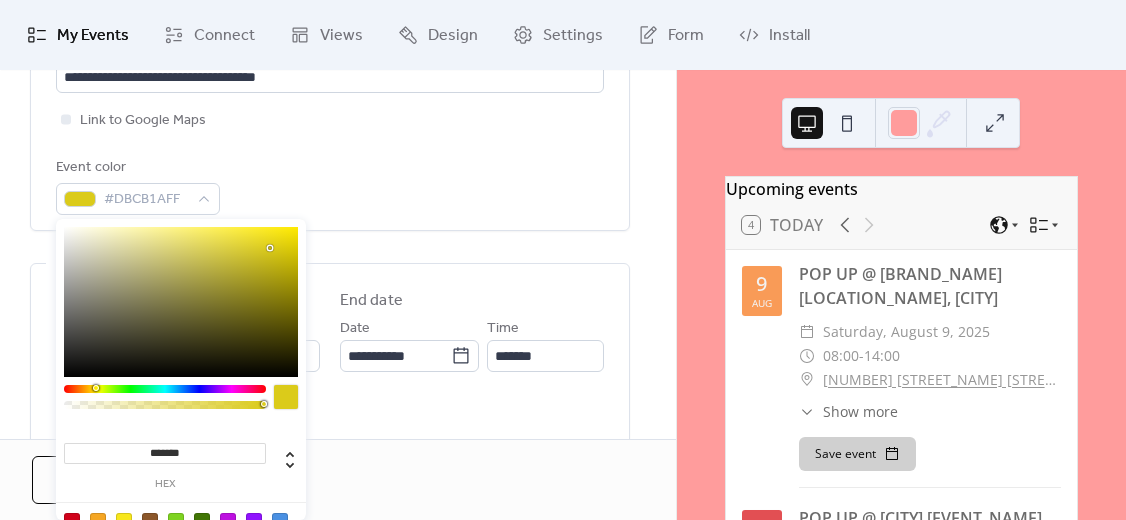 click at bounding box center (181, 302) 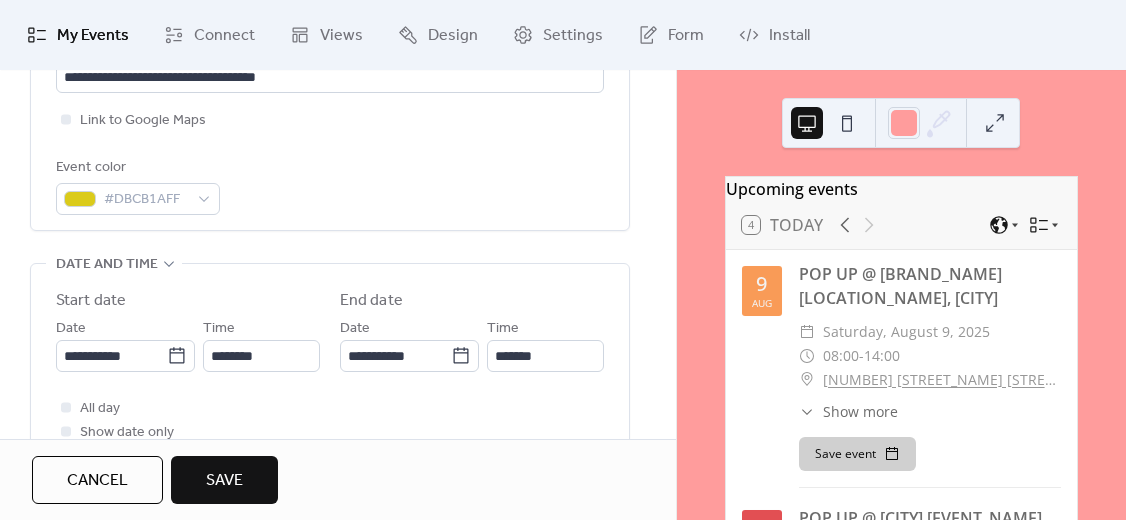 click on "Event color #DBCB1AFF" at bounding box center [330, 185] 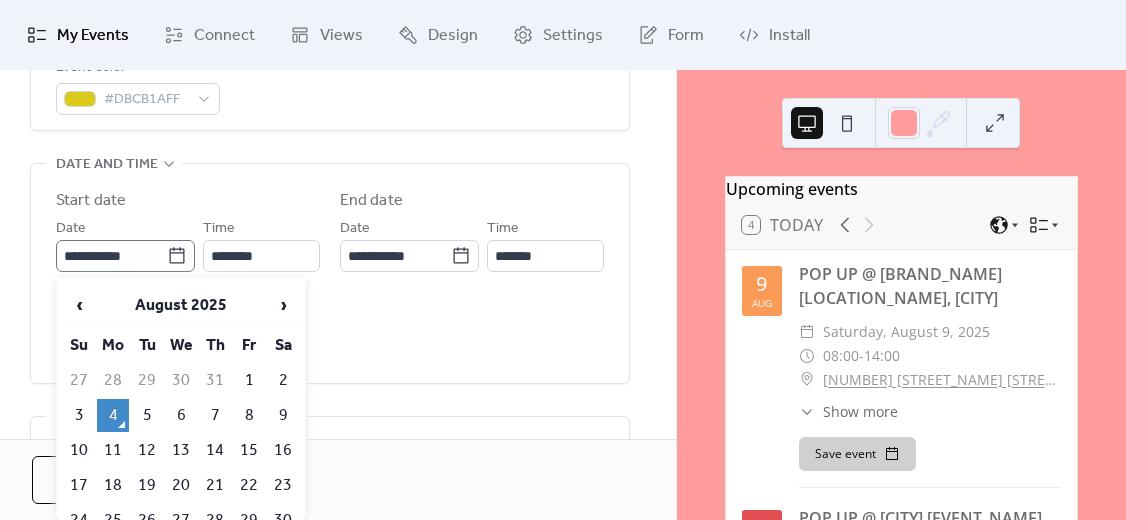 click 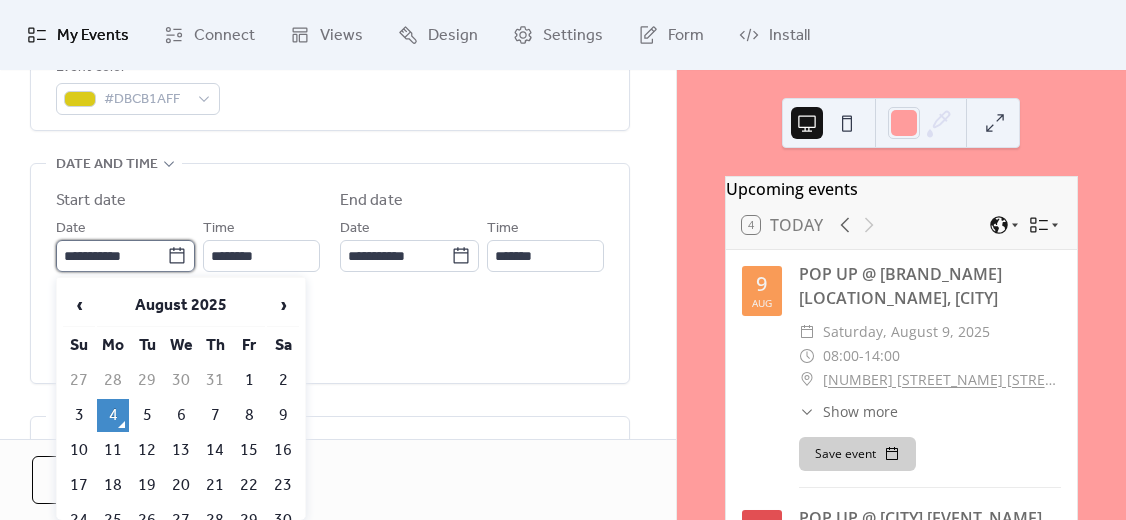 click on "**********" at bounding box center [111, 256] 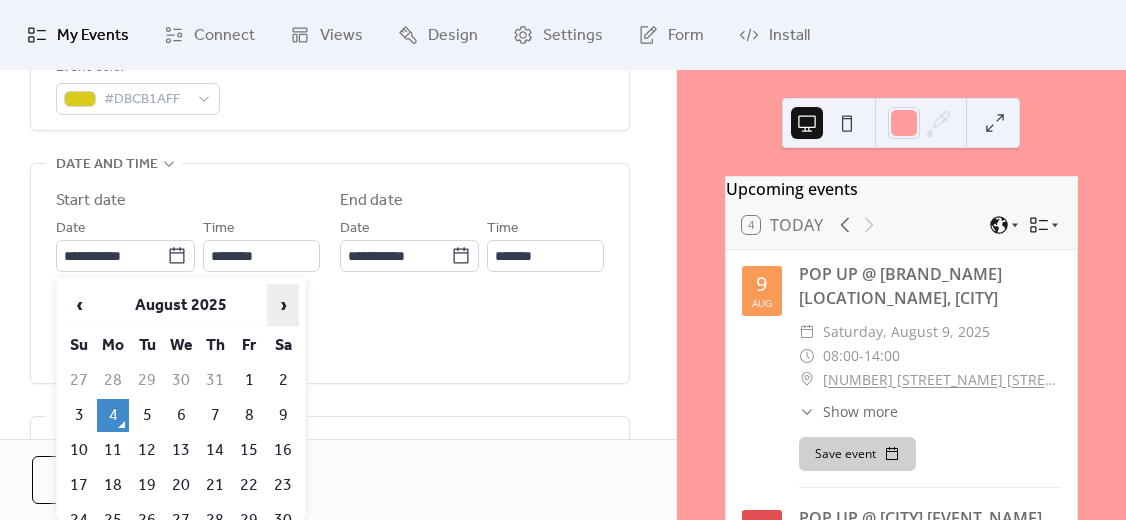 click on "›" at bounding box center [283, 305] 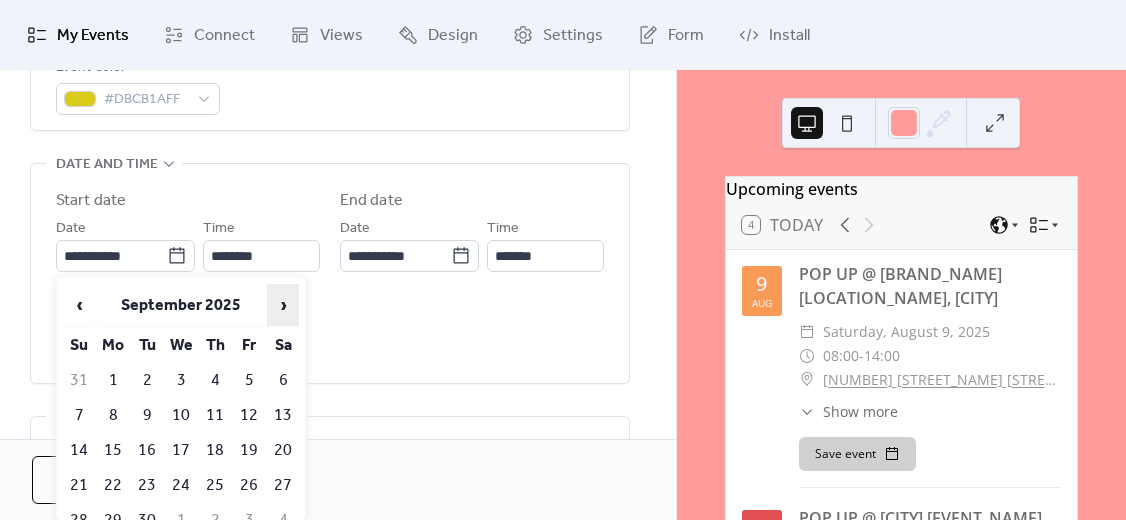 click on "›" at bounding box center [283, 305] 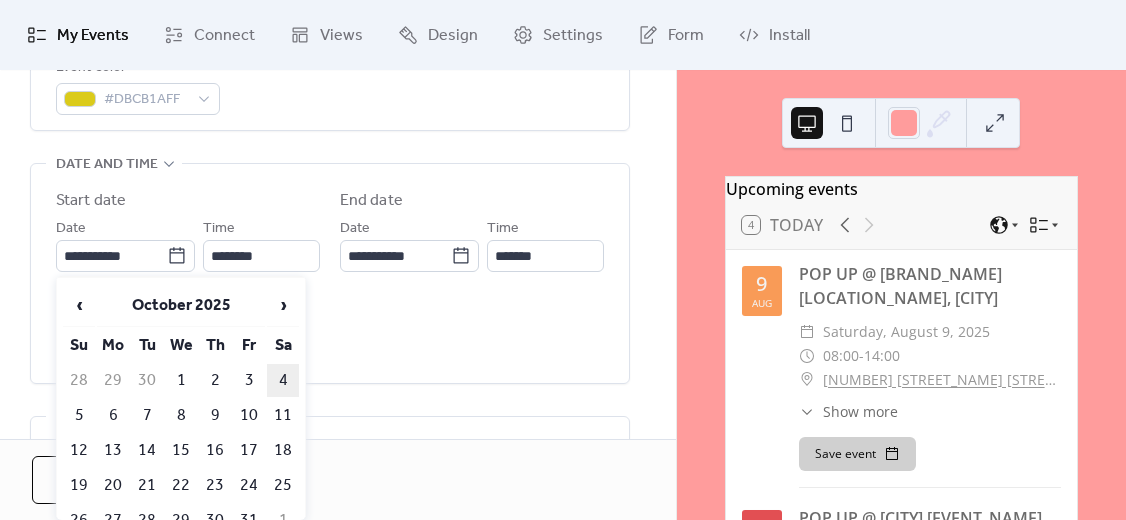 click on "4" at bounding box center [283, 380] 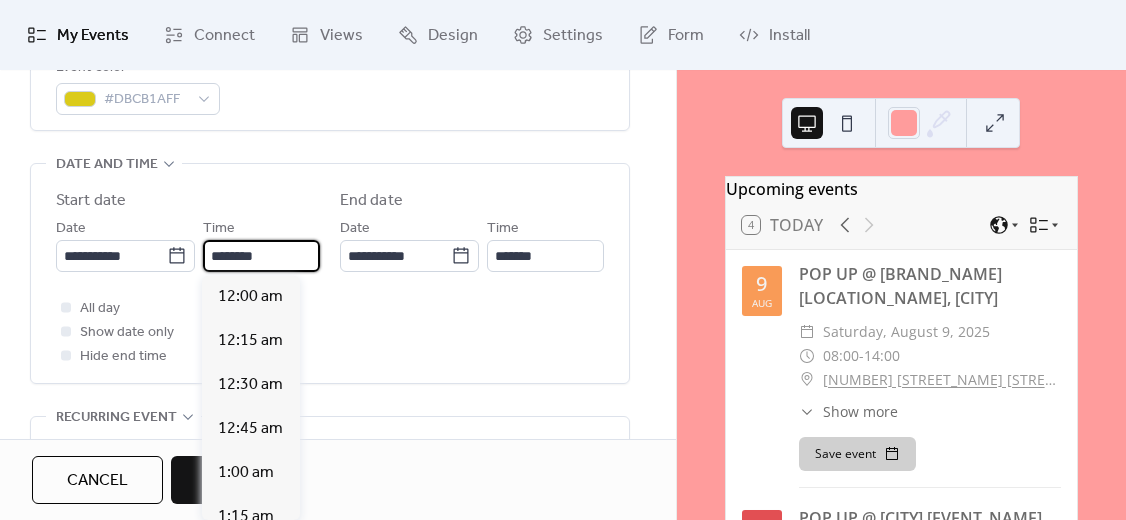 click on "********" at bounding box center (261, 256) 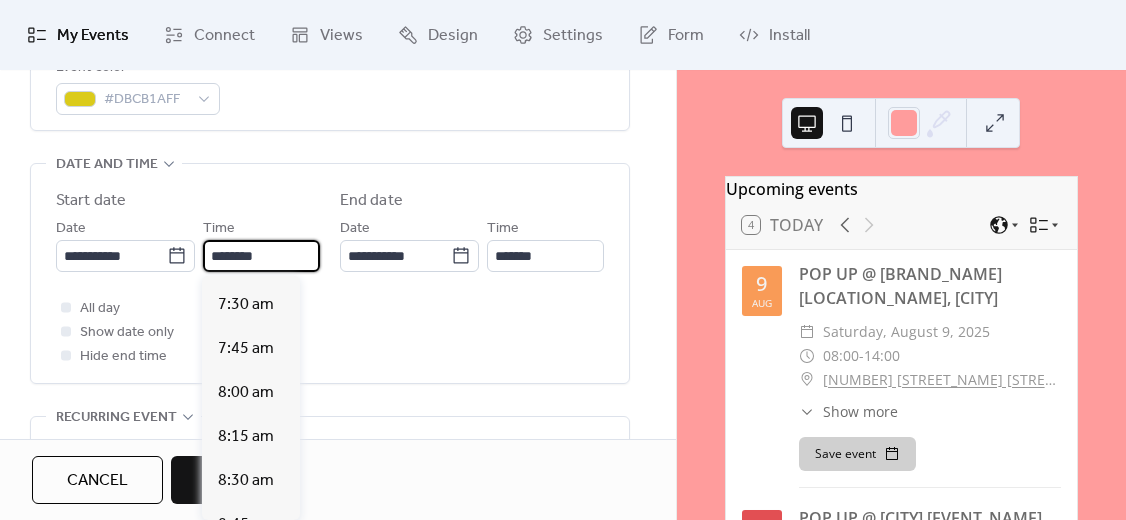 scroll, scrollTop: 1412, scrollLeft: 0, axis: vertical 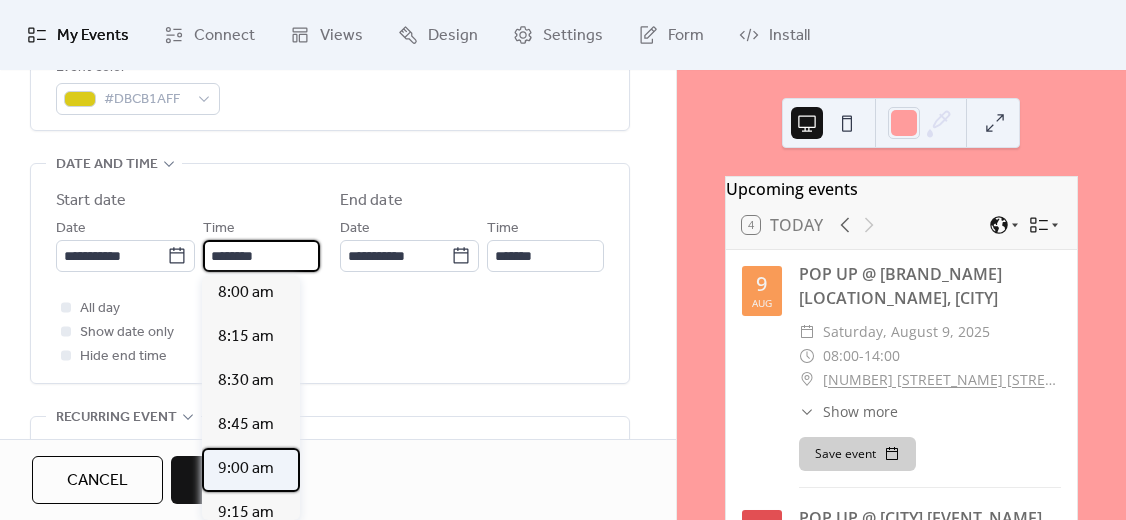 click on "9:00 am" at bounding box center [246, 469] 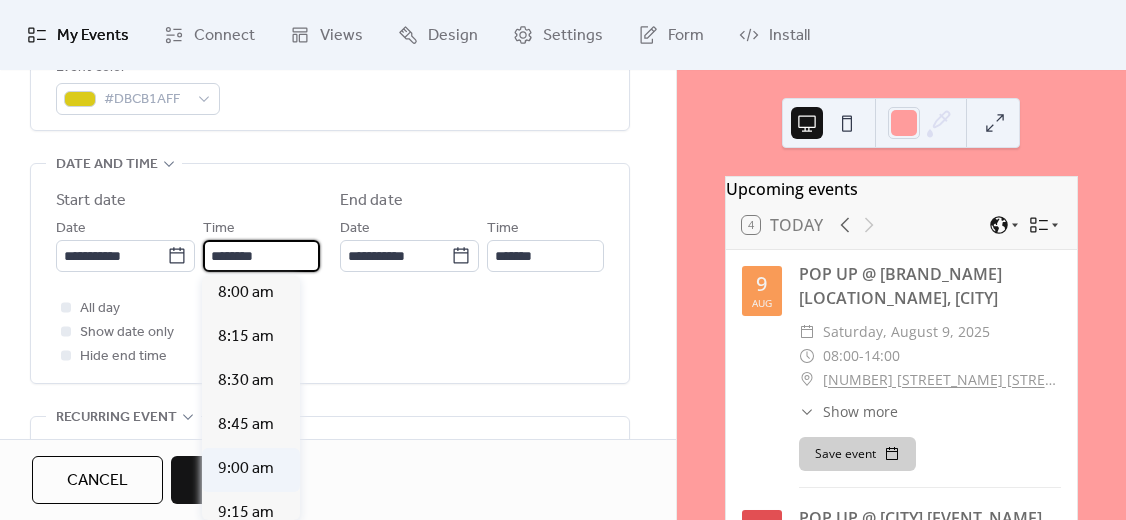 type on "*******" 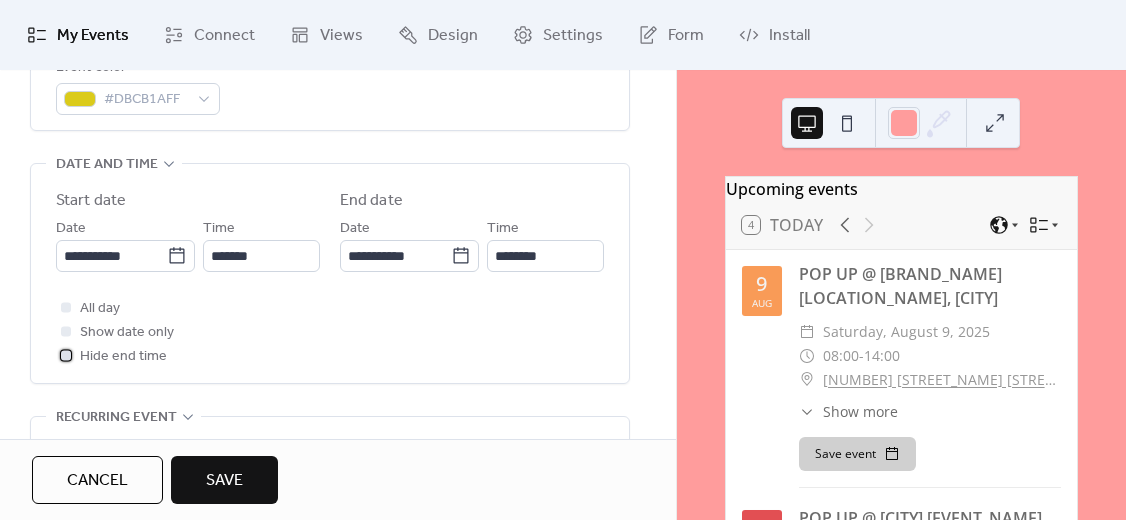 click on "Hide end time" at bounding box center [123, 357] 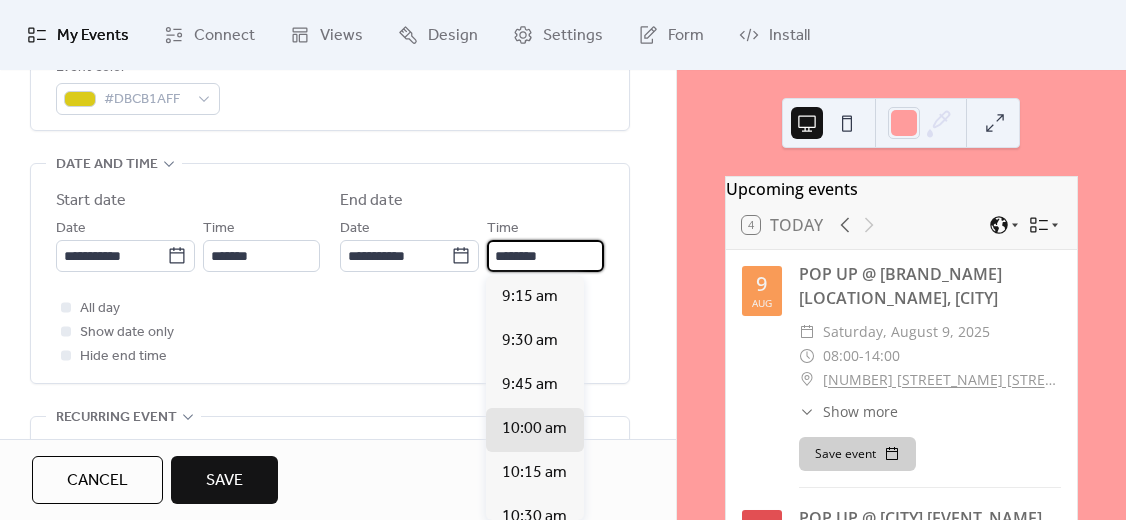 click on "********" at bounding box center (545, 256) 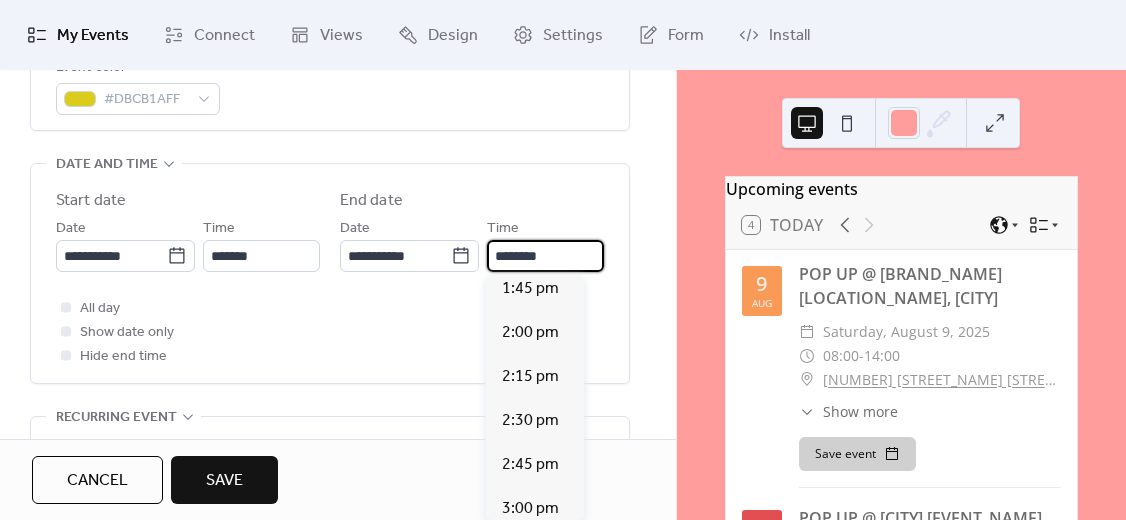 scroll, scrollTop: 900, scrollLeft: 0, axis: vertical 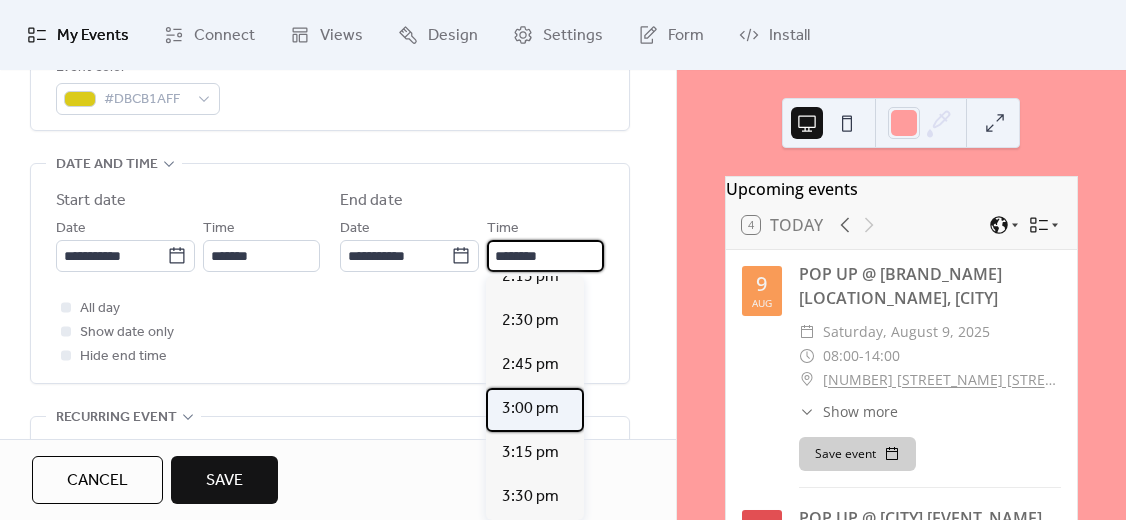 click on "3:00 pm" at bounding box center (530, 409) 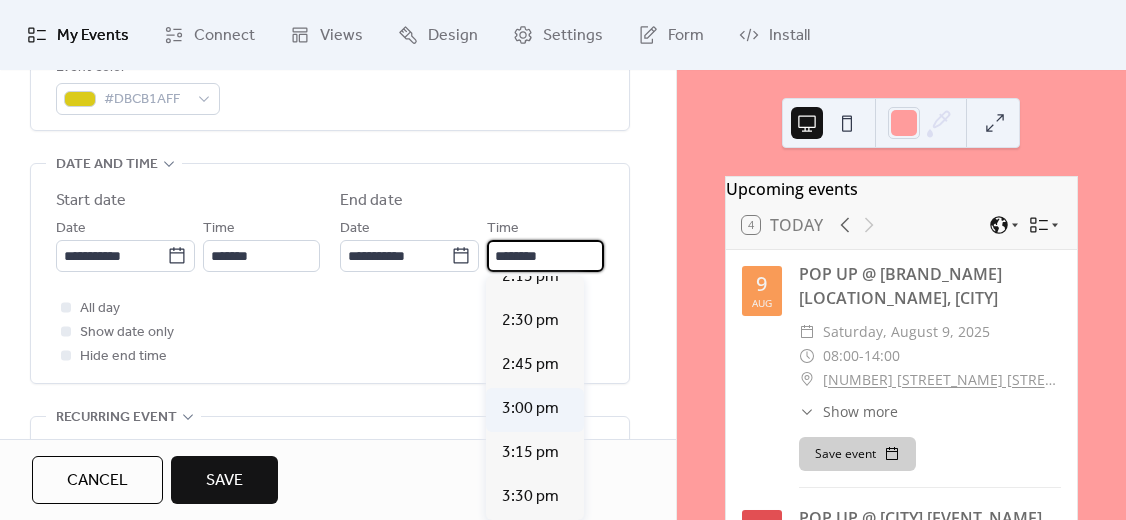 type on "*******" 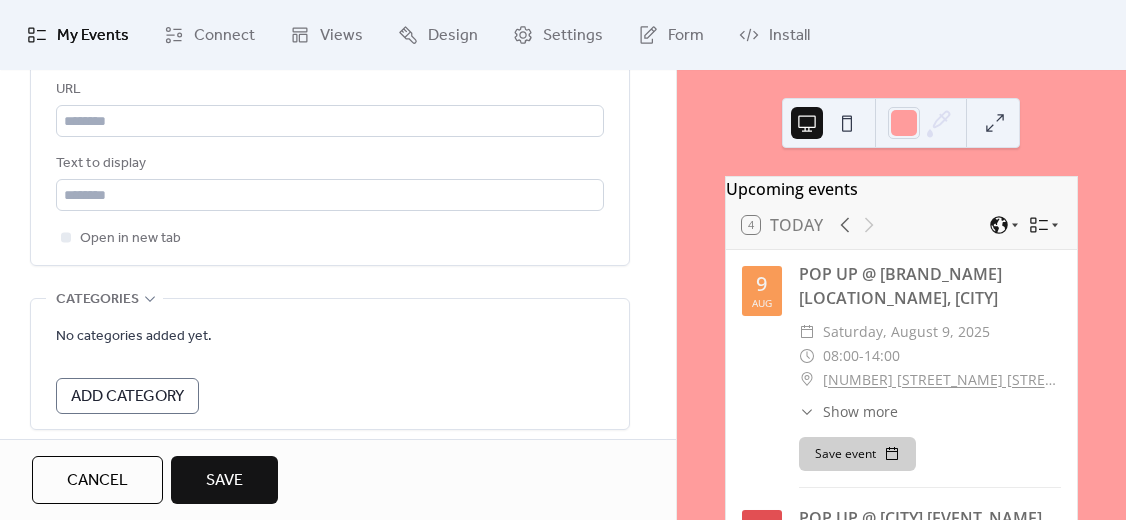 scroll, scrollTop: 1291, scrollLeft: 0, axis: vertical 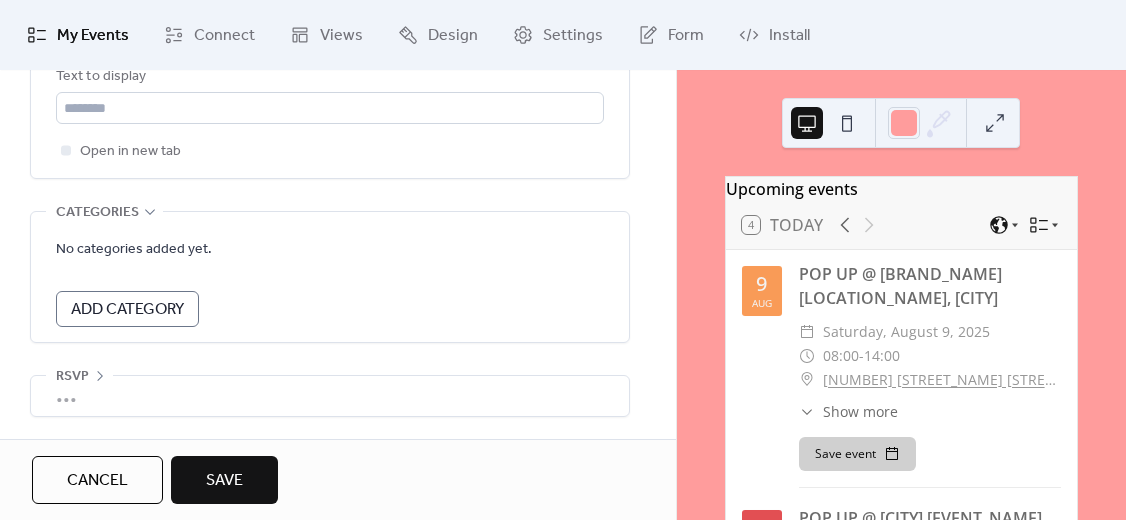 click on "Save" at bounding box center (224, 481) 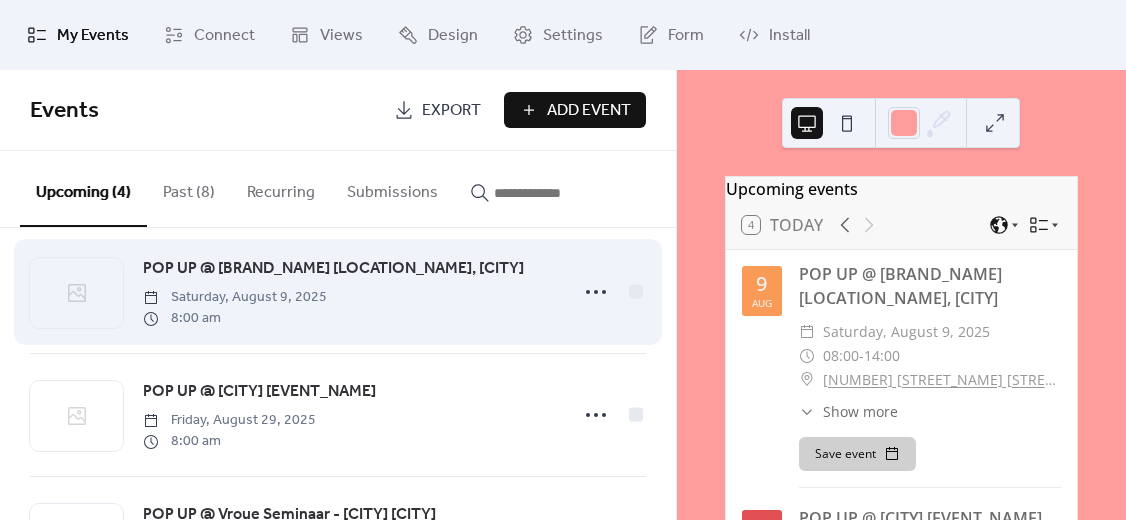 scroll, scrollTop: 0, scrollLeft: 0, axis: both 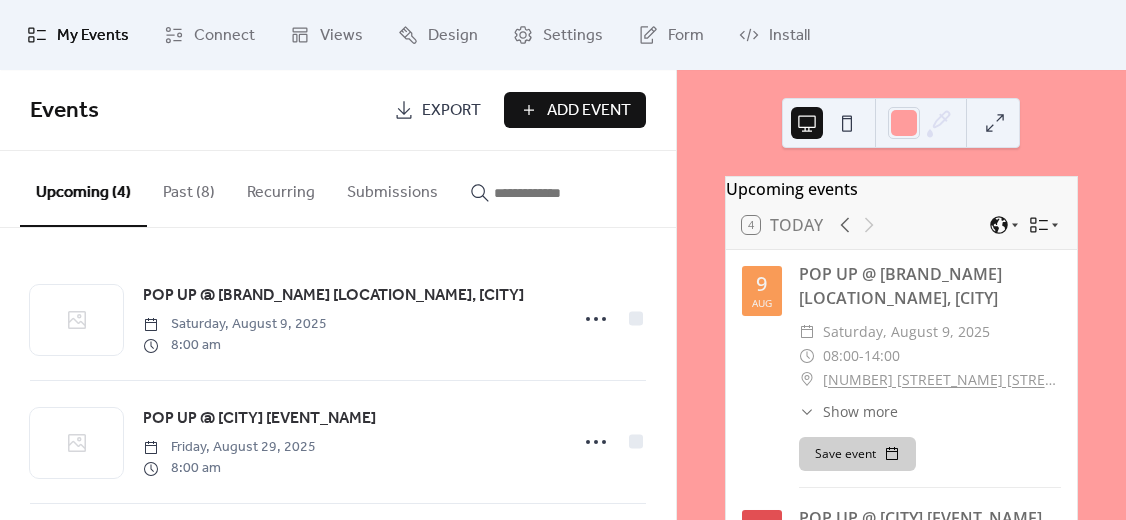 click on "Events Export Add Event" at bounding box center [338, 110] 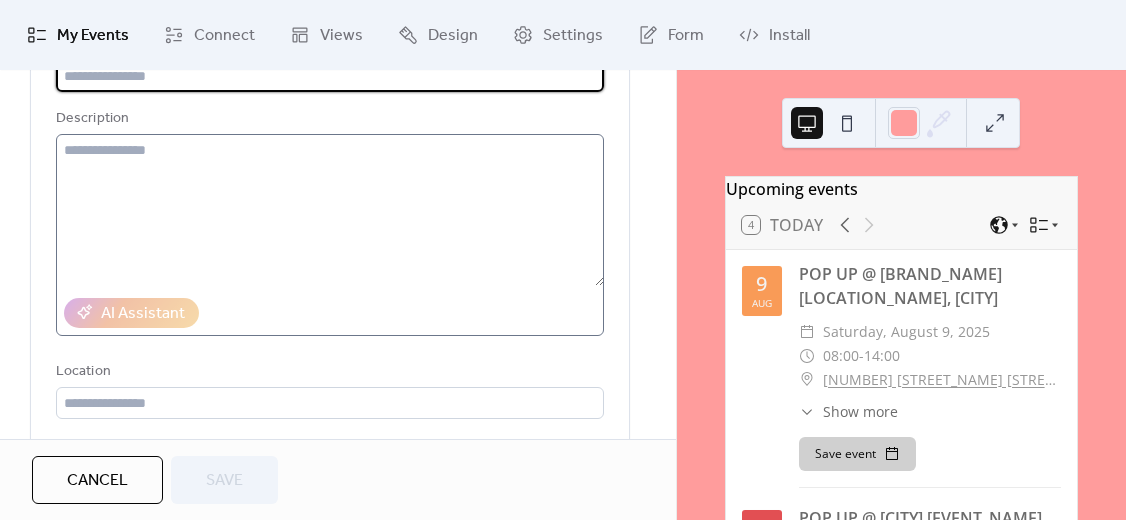 scroll, scrollTop: 200, scrollLeft: 0, axis: vertical 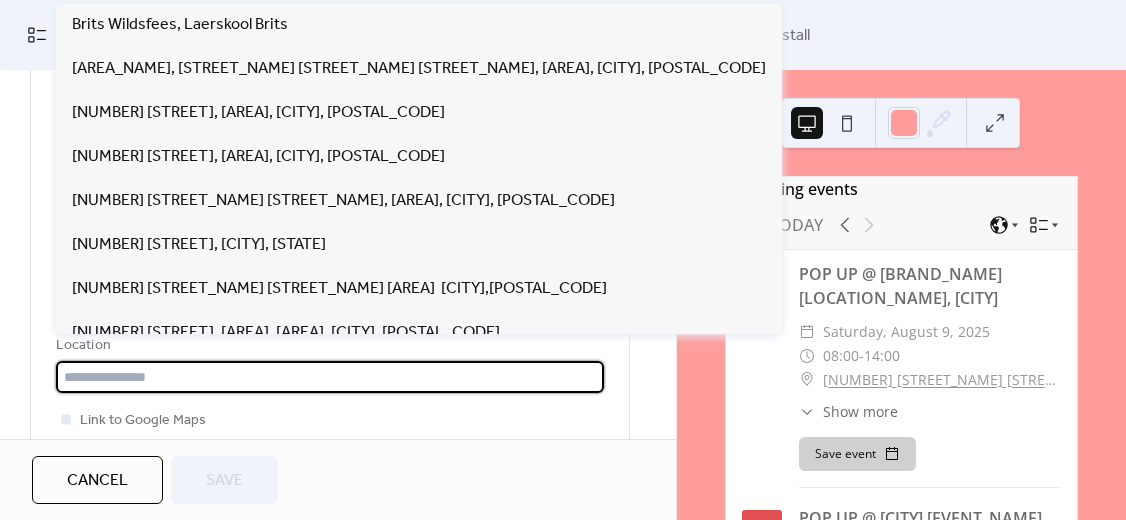 click at bounding box center (330, 377) 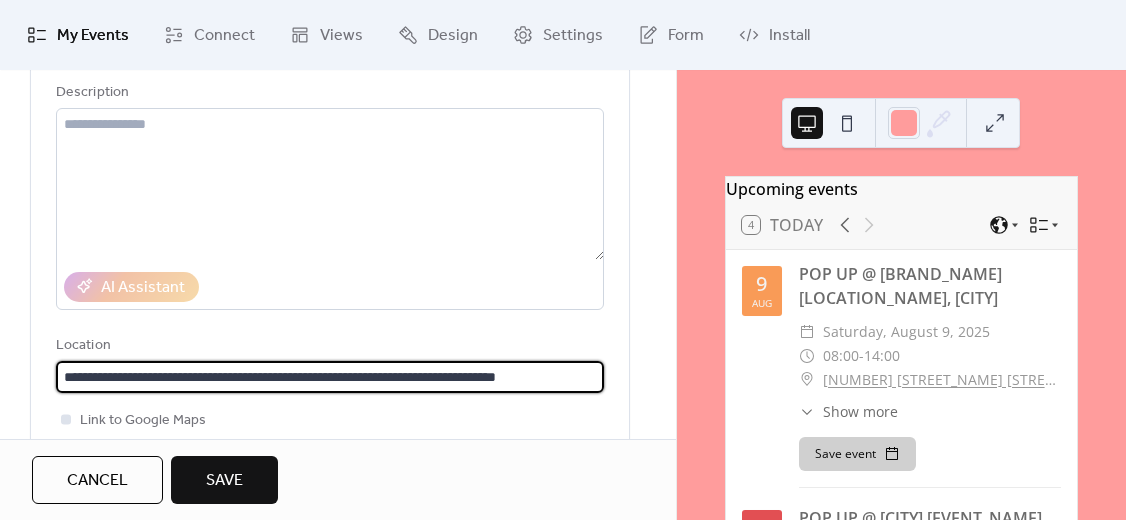 type on "**********" 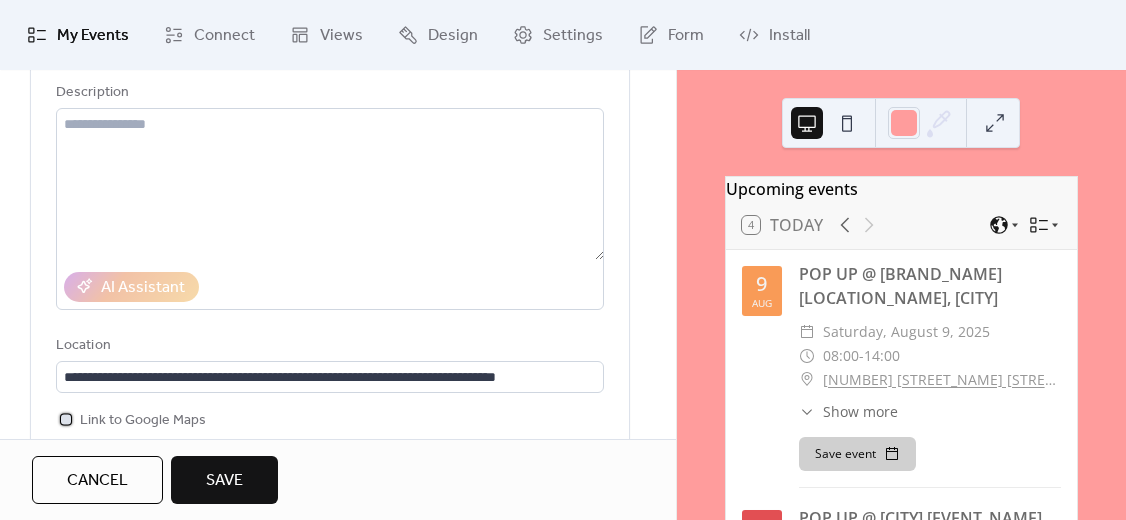 click at bounding box center (66, 419) 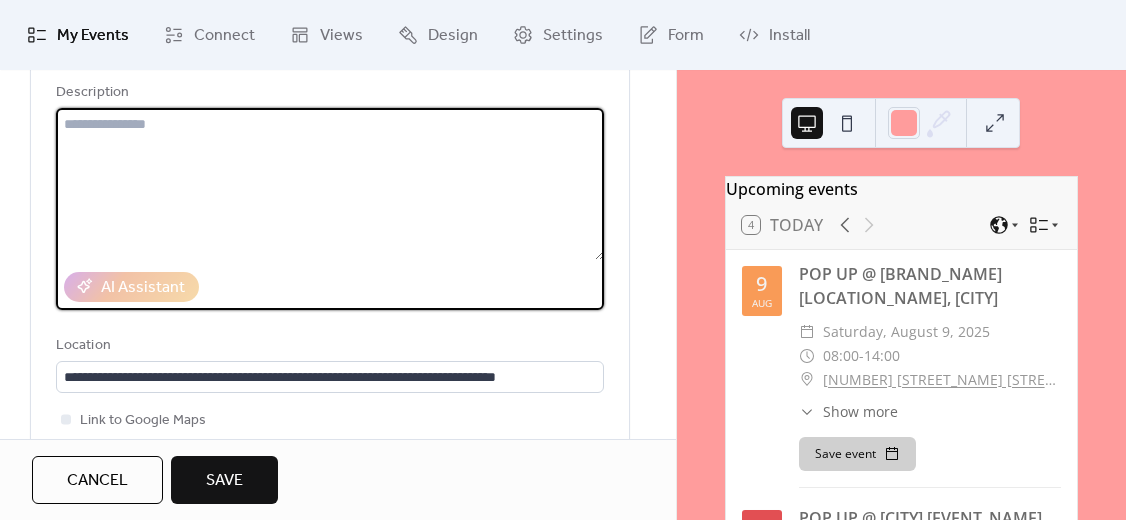 click at bounding box center (330, 184) 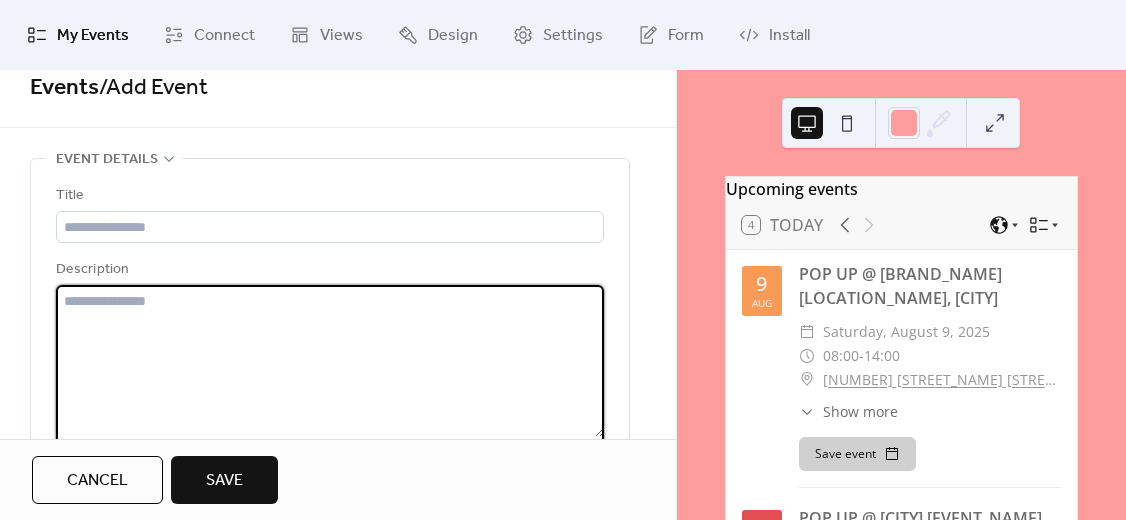 scroll, scrollTop: 0, scrollLeft: 0, axis: both 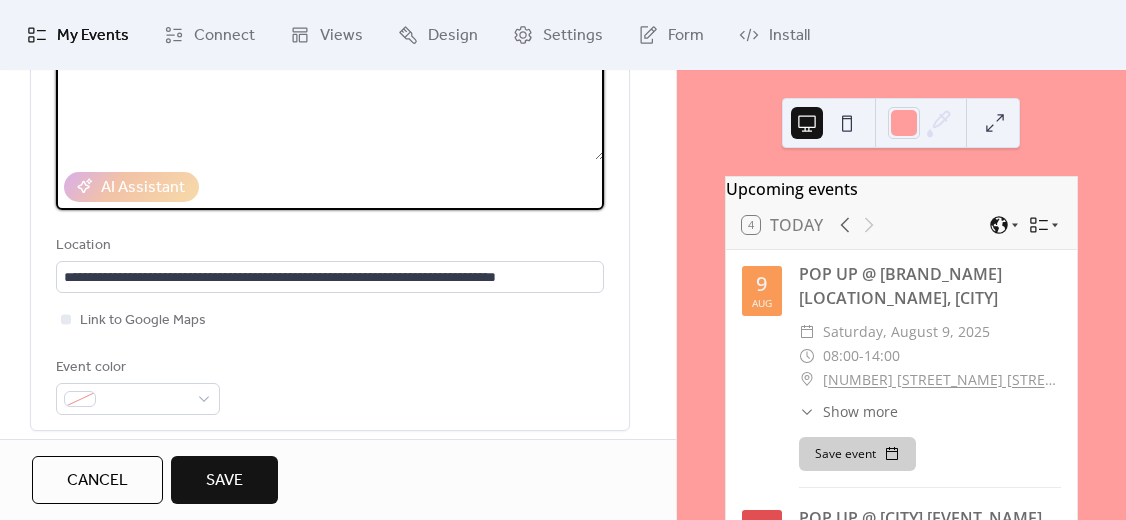 paste on "**********" 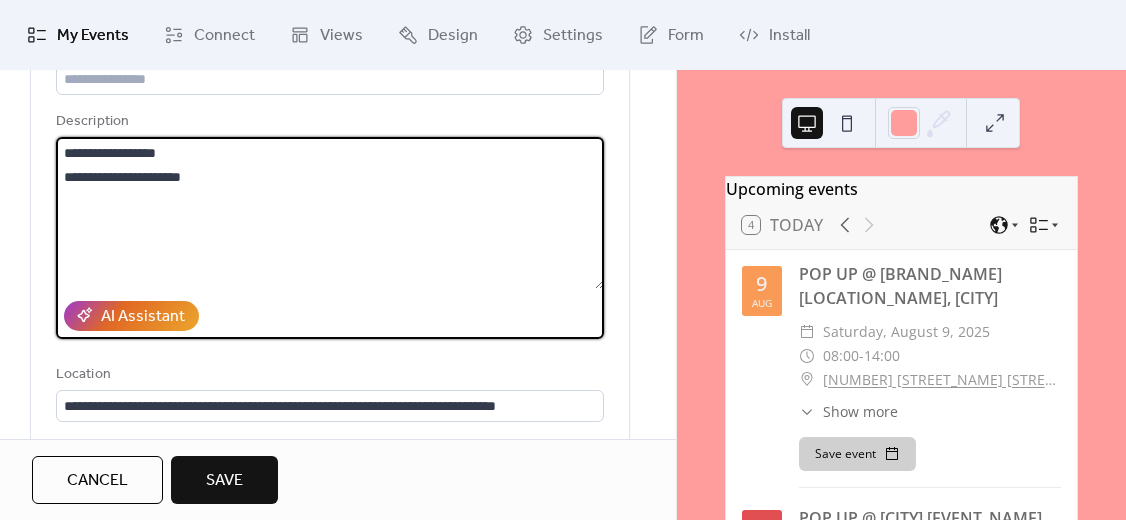 scroll, scrollTop: 140, scrollLeft: 0, axis: vertical 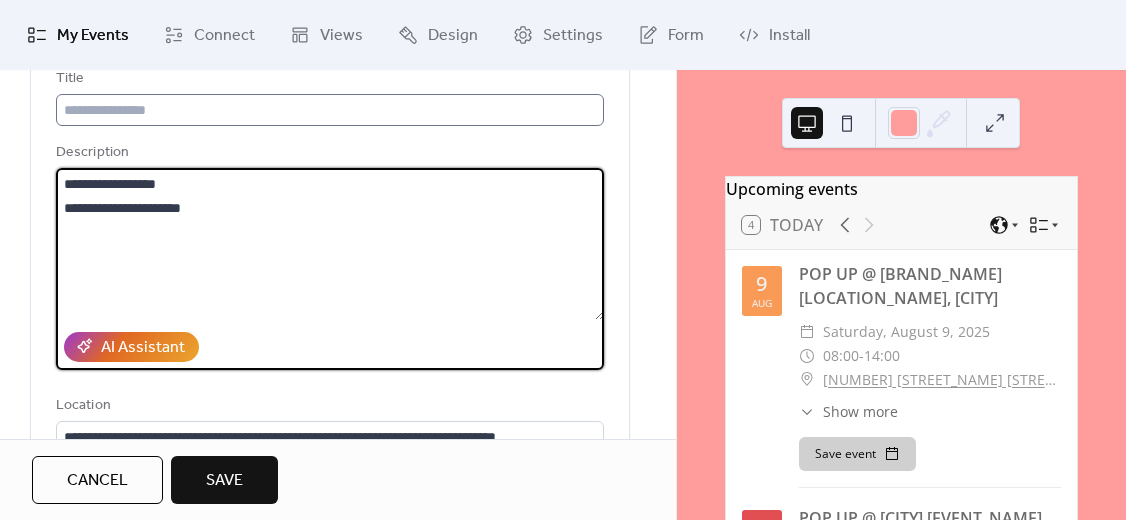 type on "**********" 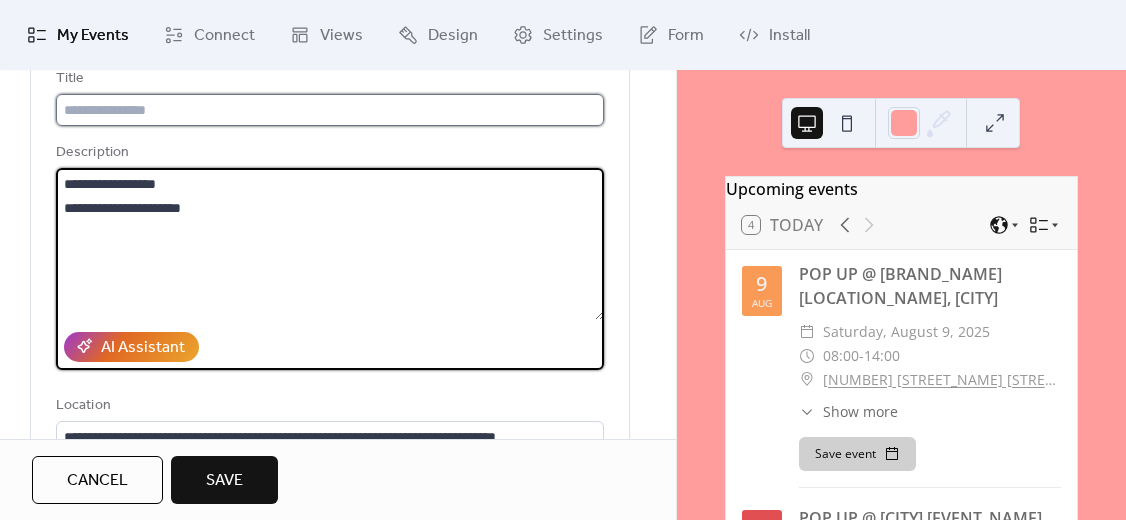 click at bounding box center (330, 110) 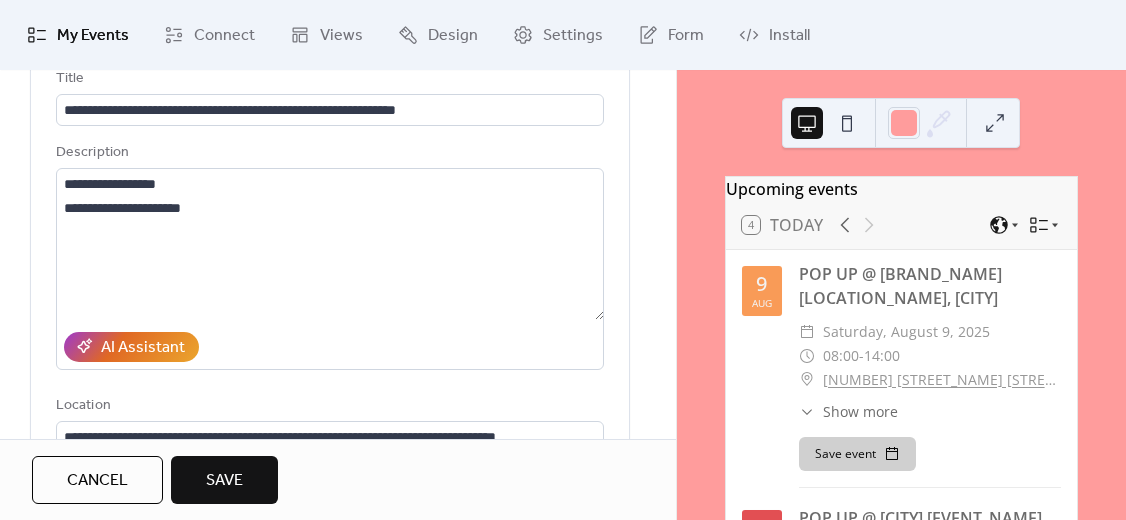 click on "AI Assistant" at bounding box center (330, 347) 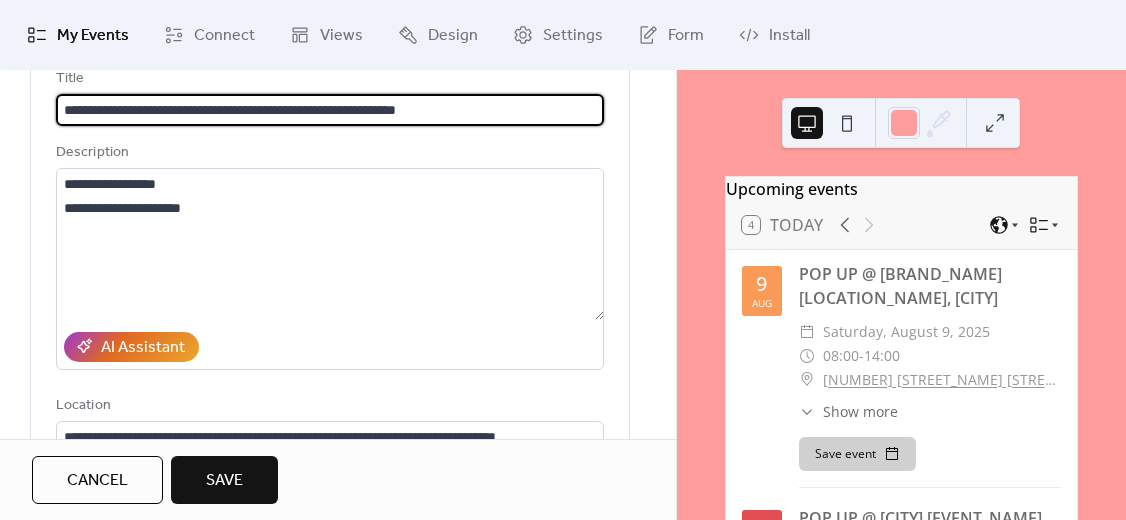 drag, startPoint x: 291, startPoint y: 111, endPoint x: 241, endPoint y: 156, distance: 67.26812 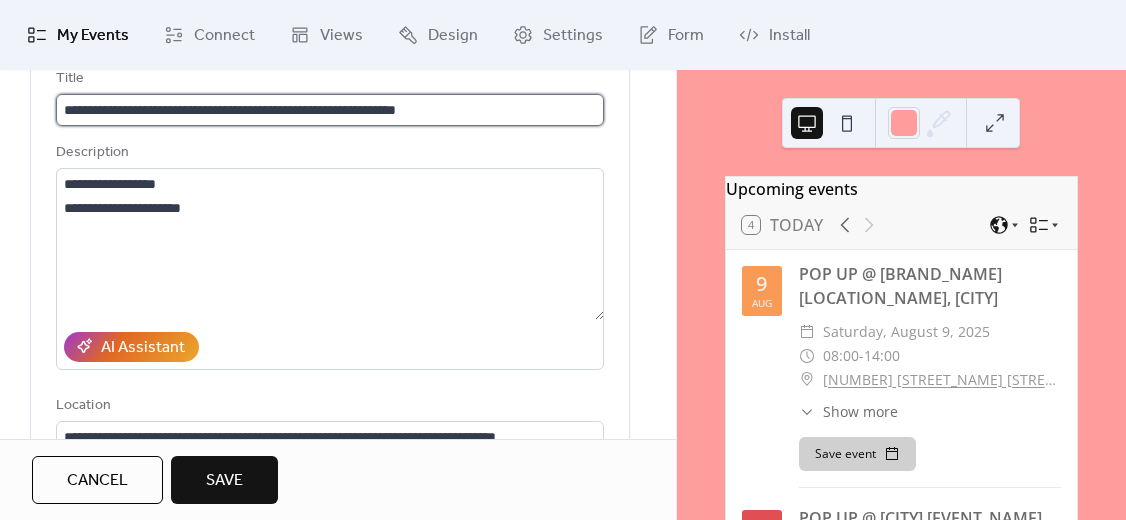 click on "**********" at bounding box center (330, 110) 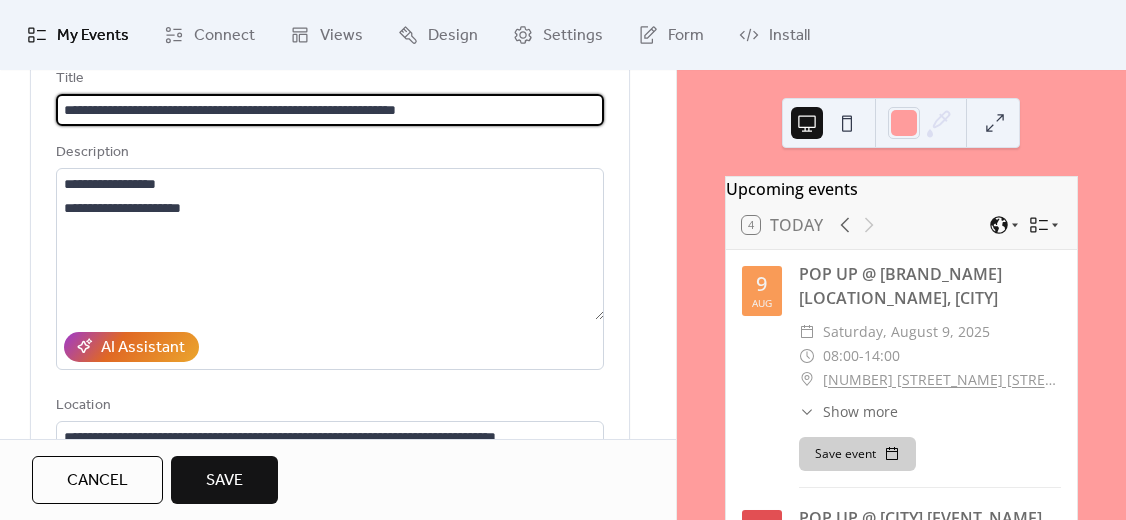 click on "**********" at bounding box center (330, 110) 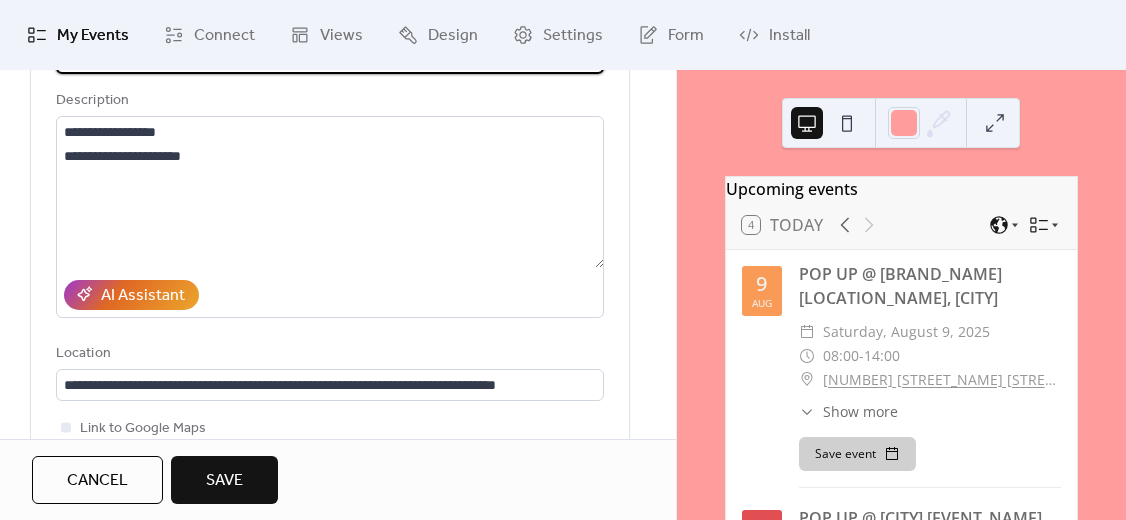 scroll, scrollTop: 240, scrollLeft: 0, axis: vertical 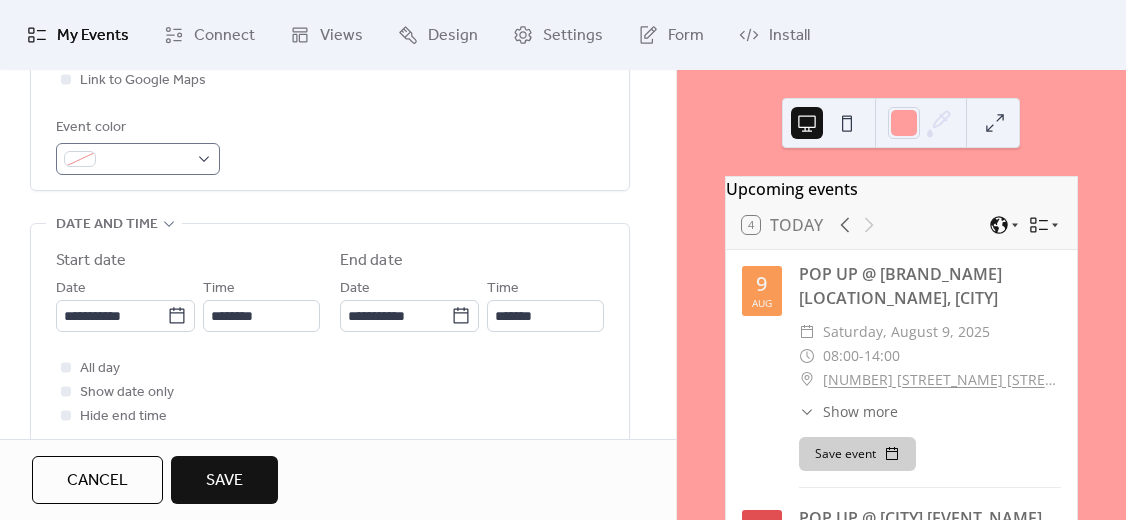 type on "**********" 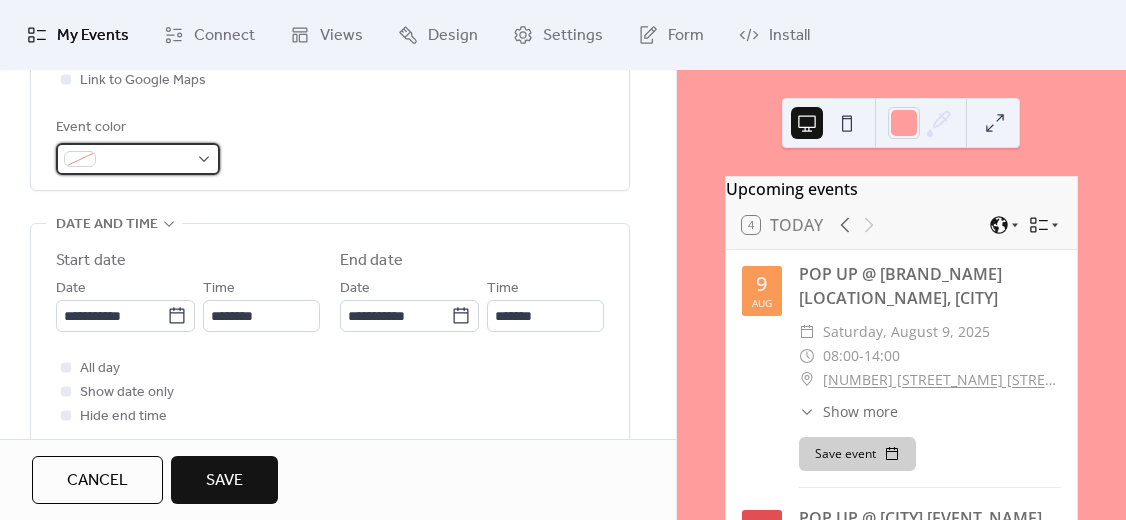 click at bounding box center [138, 159] 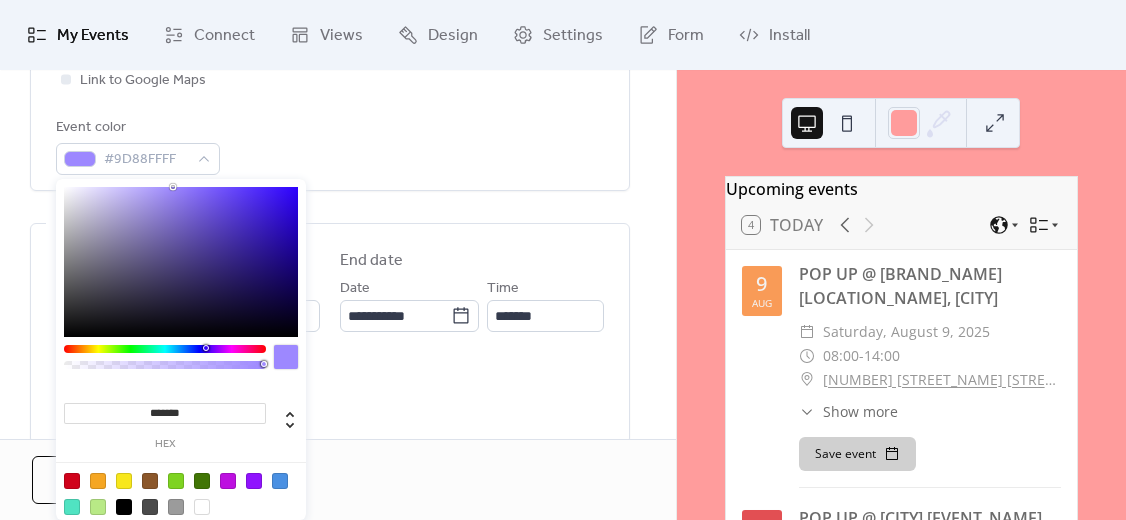 drag, startPoint x: 175, startPoint y: 207, endPoint x: 173, endPoint y: 186, distance: 21.095022 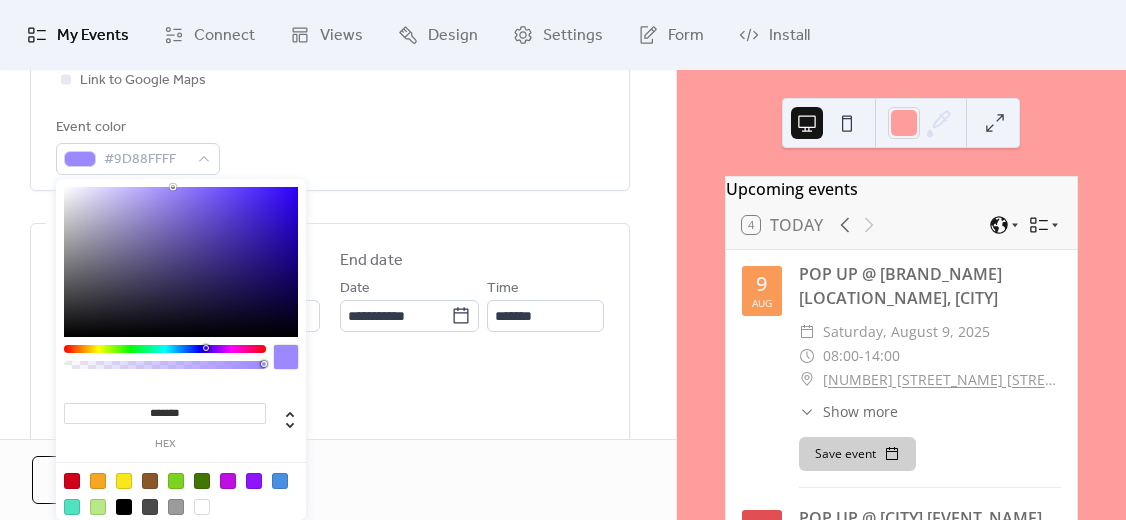 click at bounding box center (181, 262) 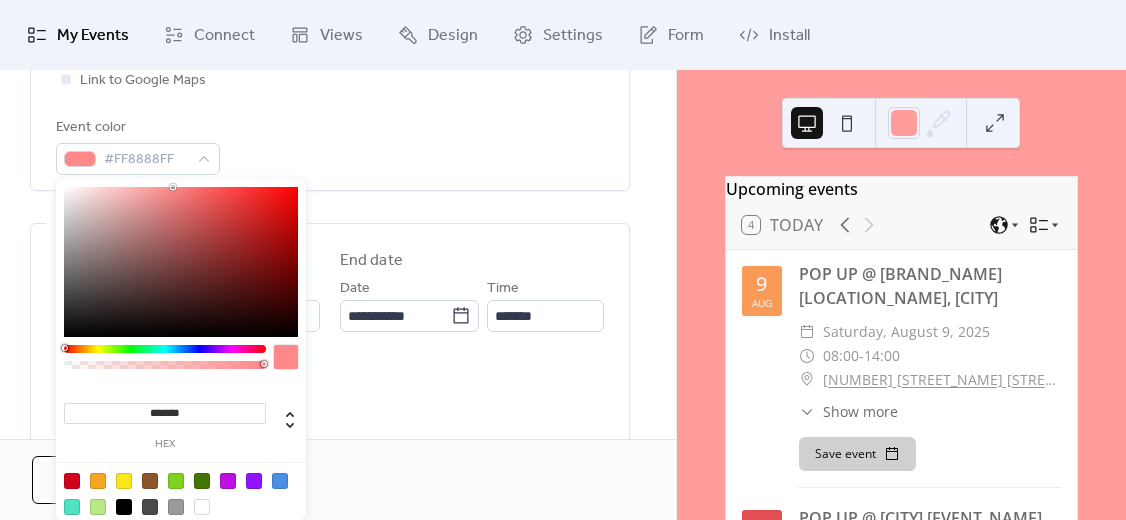 drag, startPoint x: 195, startPoint y: 351, endPoint x: 50, endPoint y: 353, distance: 145.0138 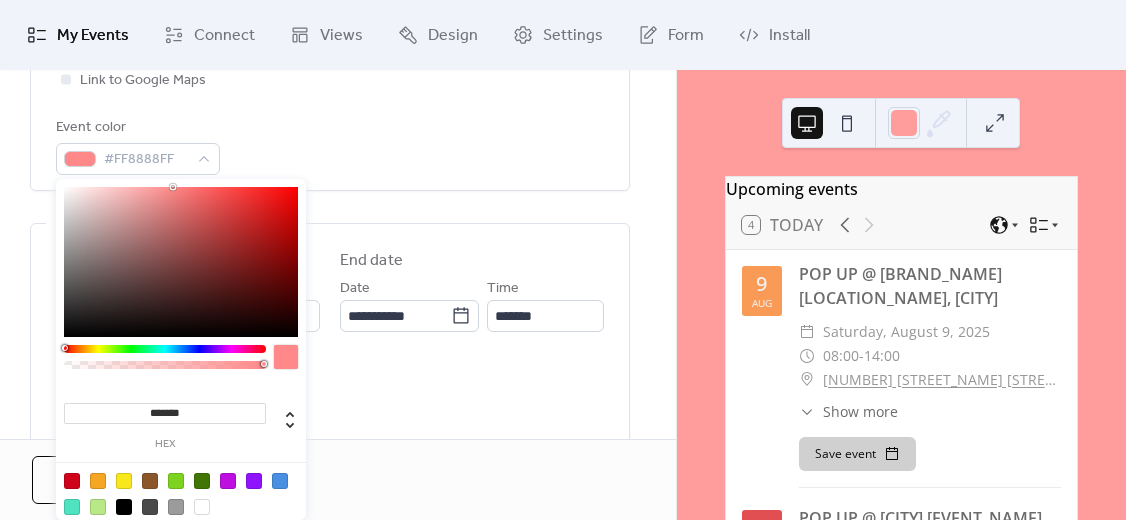 click on "**********" at bounding box center (563, 260) 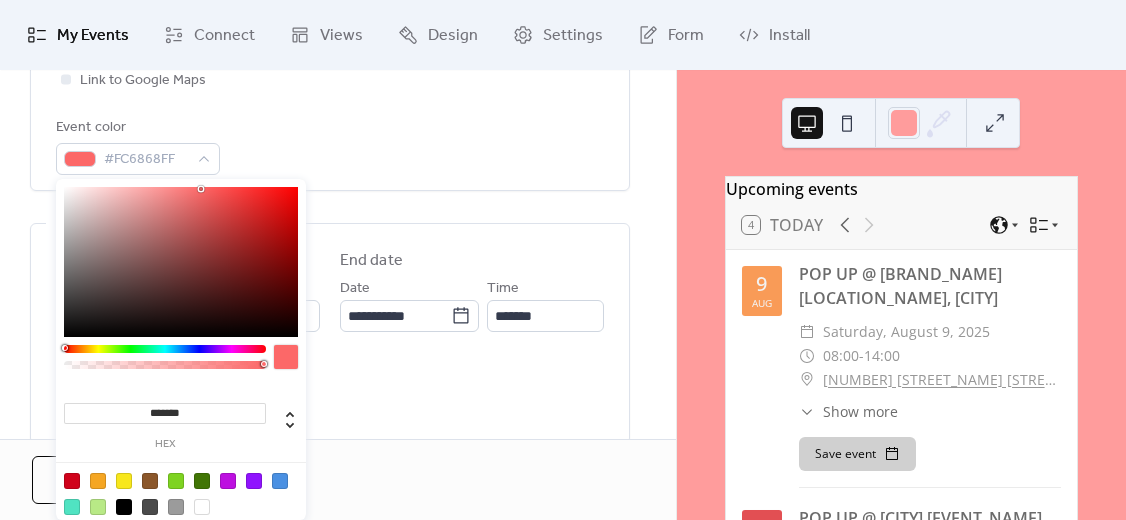drag, startPoint x: 188, startPoint y: 189, endPoint x: 204, endPoint y: 189, distance: 16 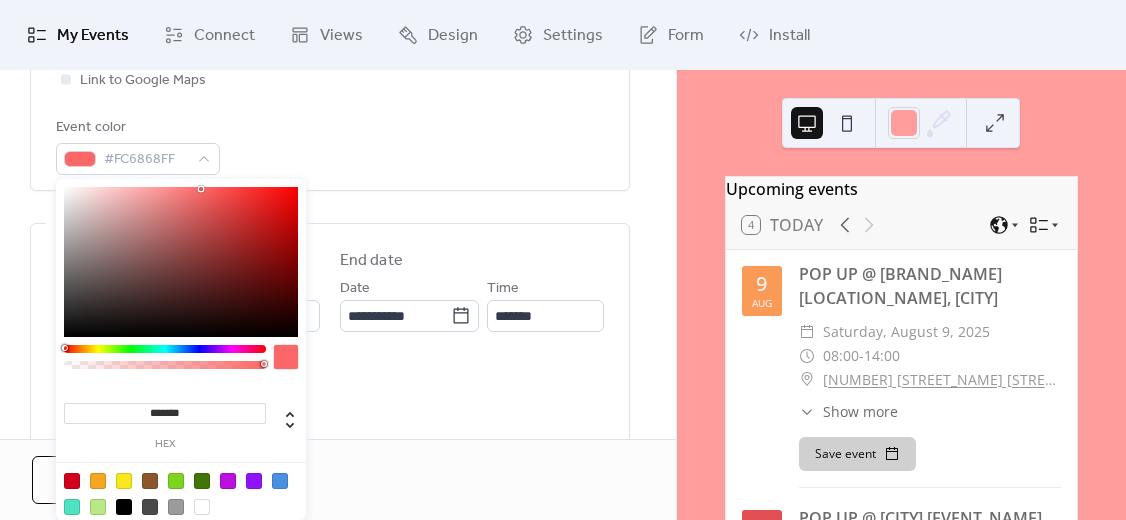 click at bounding box center (181, 262) 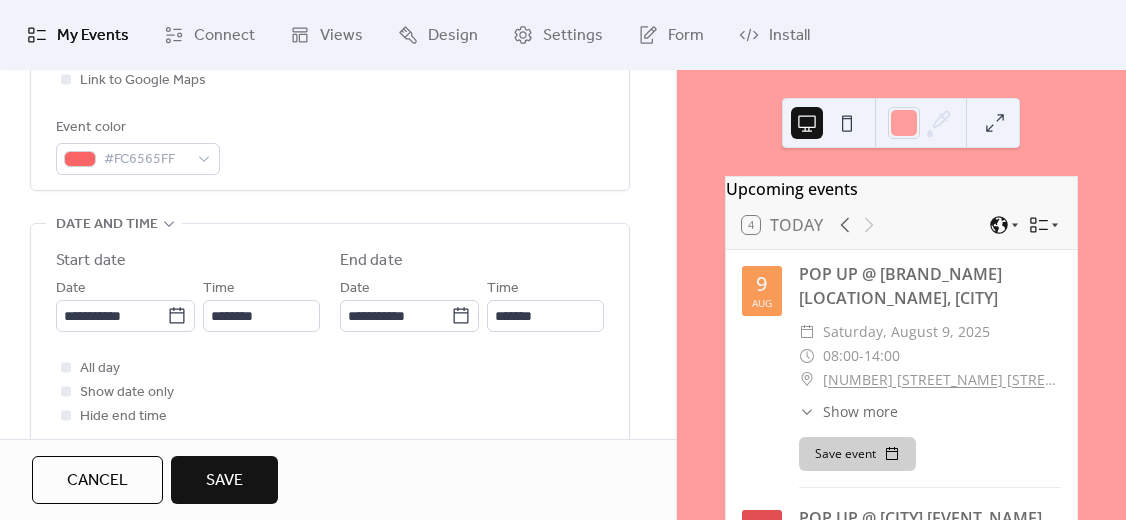 click on "Event color #FC6565FF" at bounding box center (330, 145) 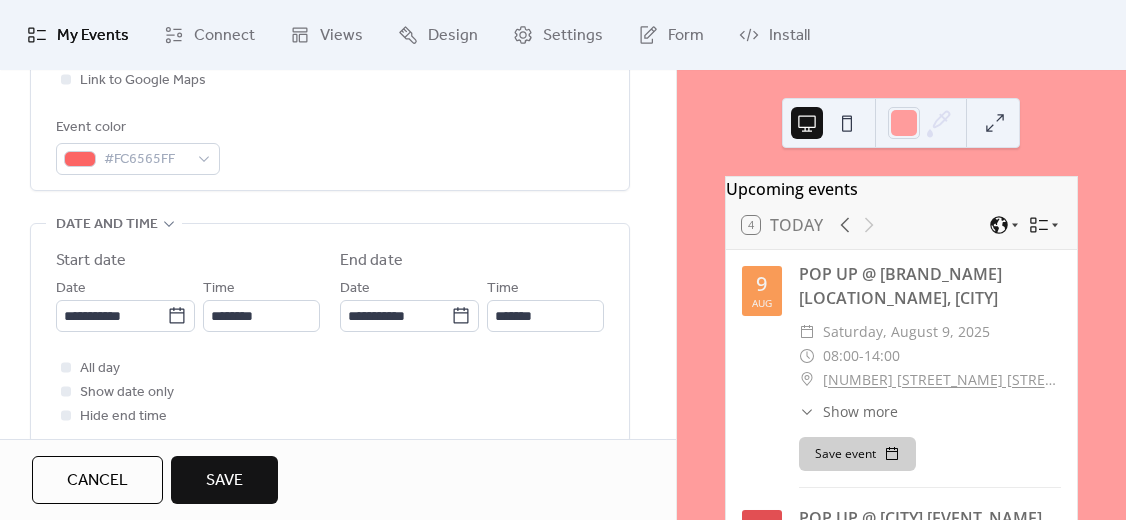scroll, scrollTop: 640, scrollLeft: 0, axis: vertical 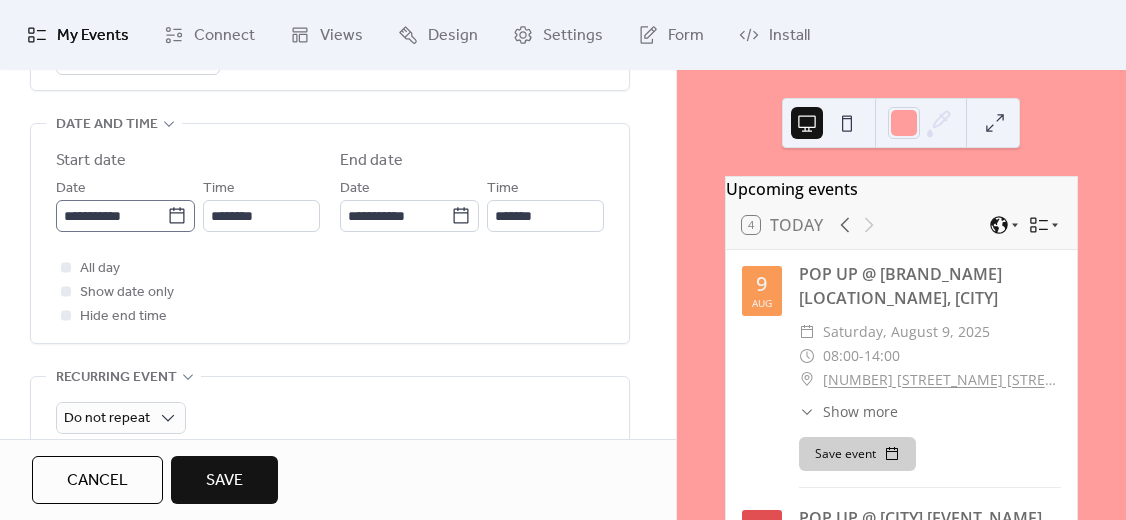 click 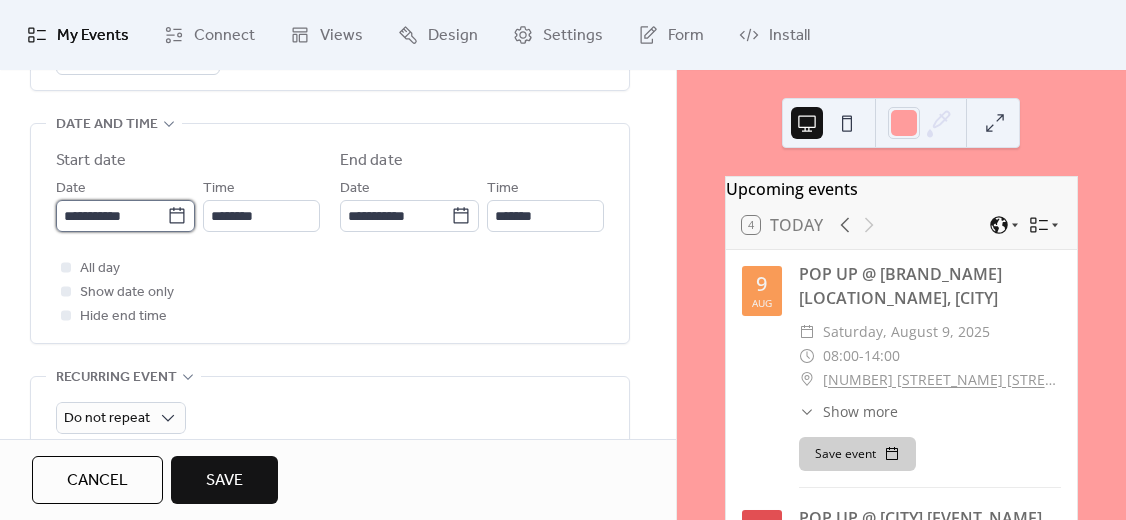 click on "**********" at bounding box center [111, 216] 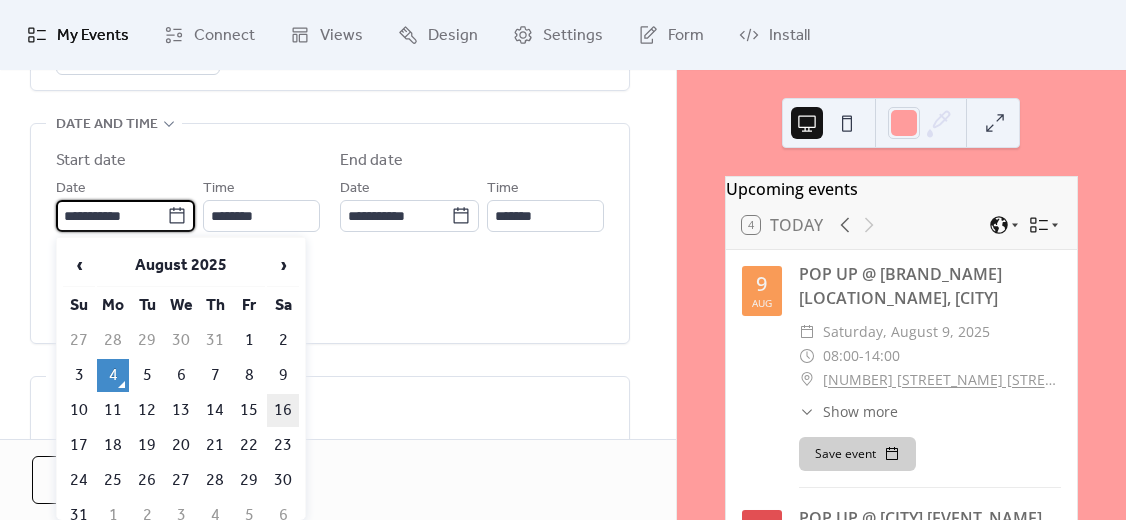 click on "16" at bounding box center (283, 410) 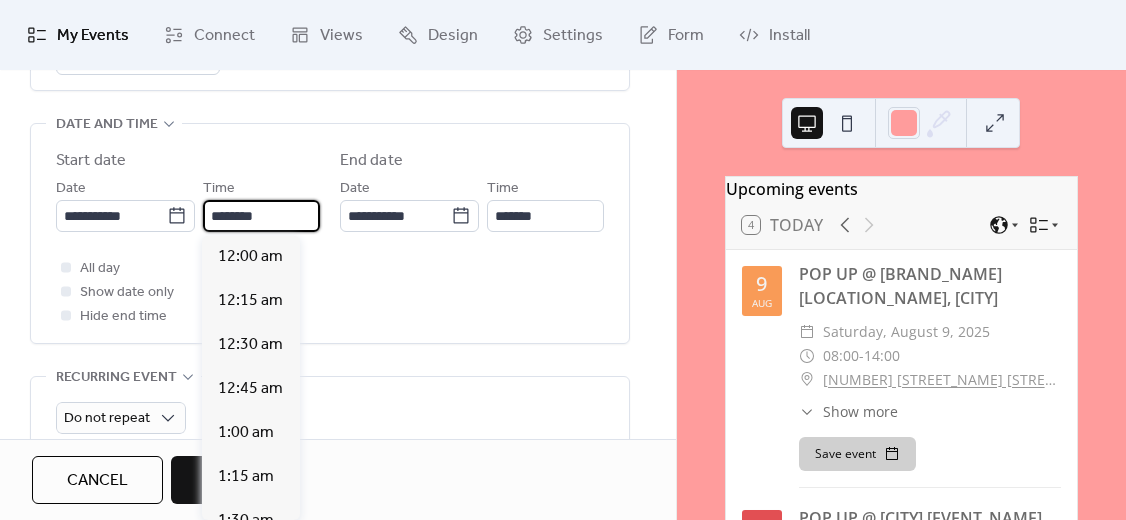 click on "********" at bounding box center (261, 216) 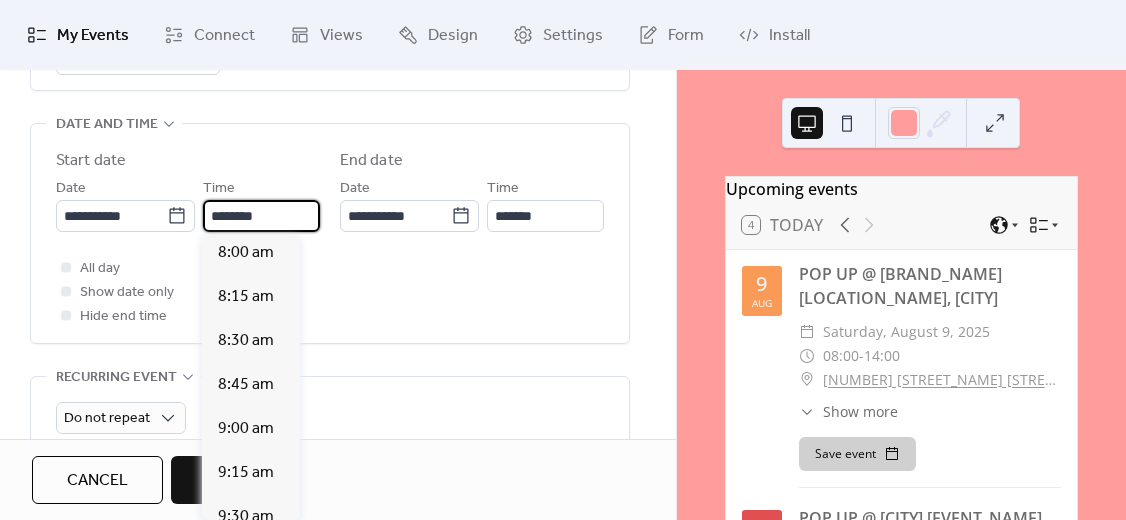 scroll, scrollTop: 1512, scrollLeft: 0, axis: vertical 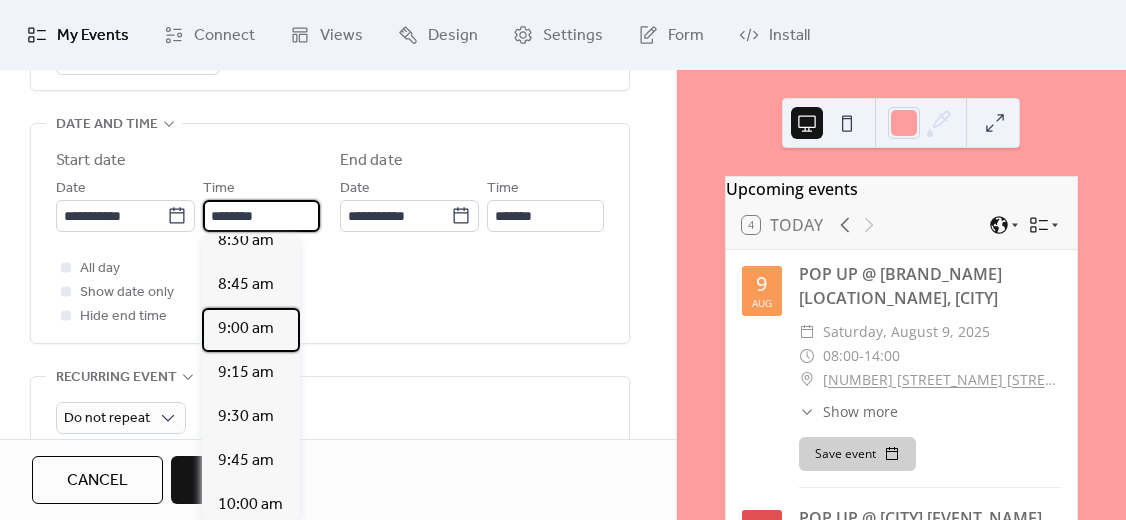 click on "9:00 am" at bounding box center (246, 329) 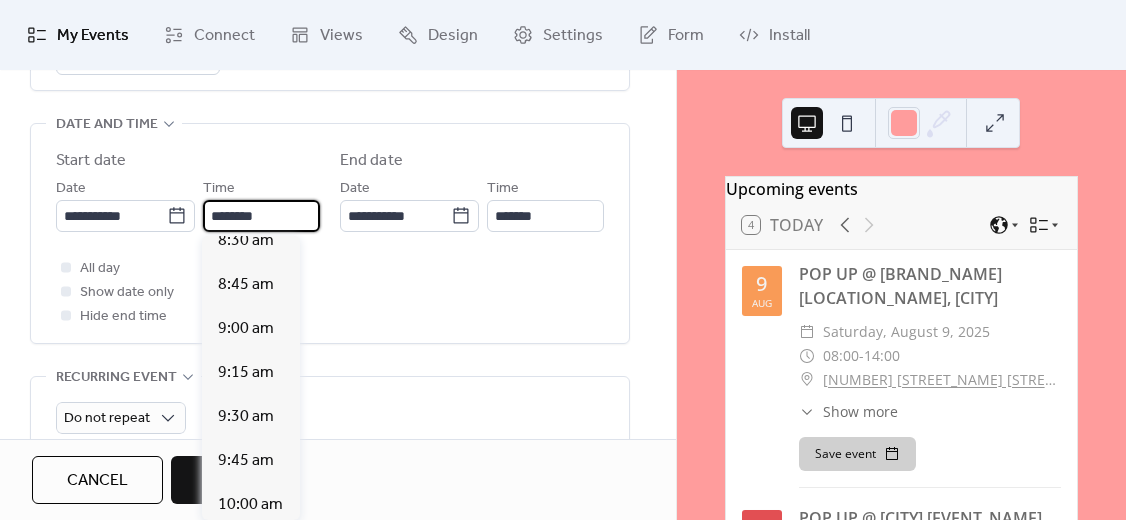 type on "*******" 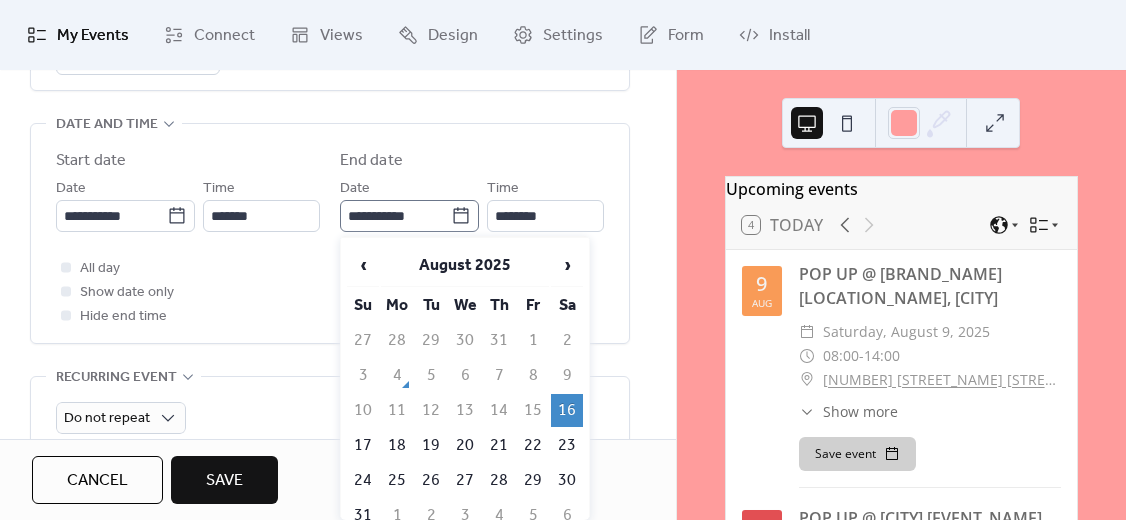 click 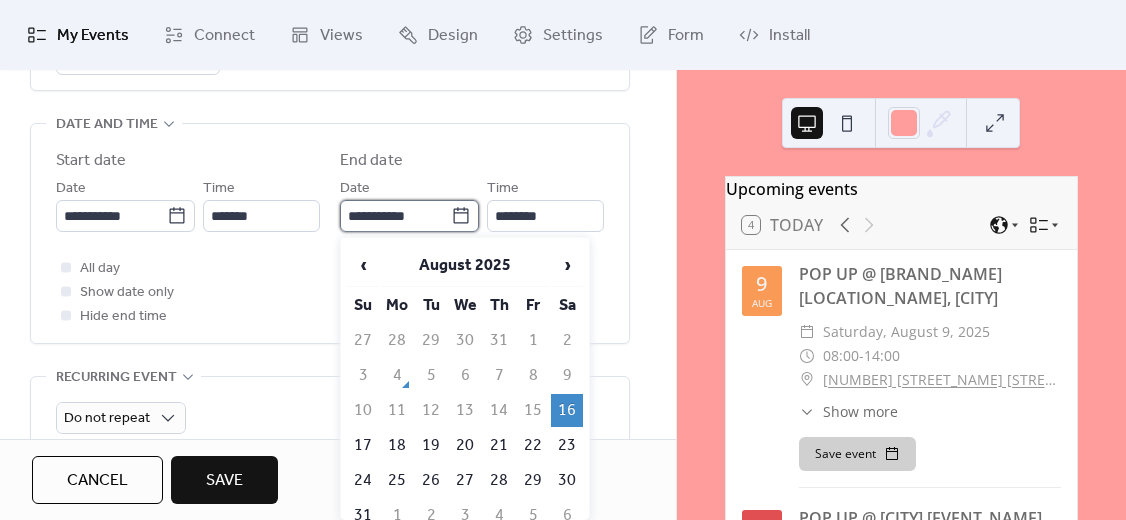 click on "**********" at bounding box center [395, 216] 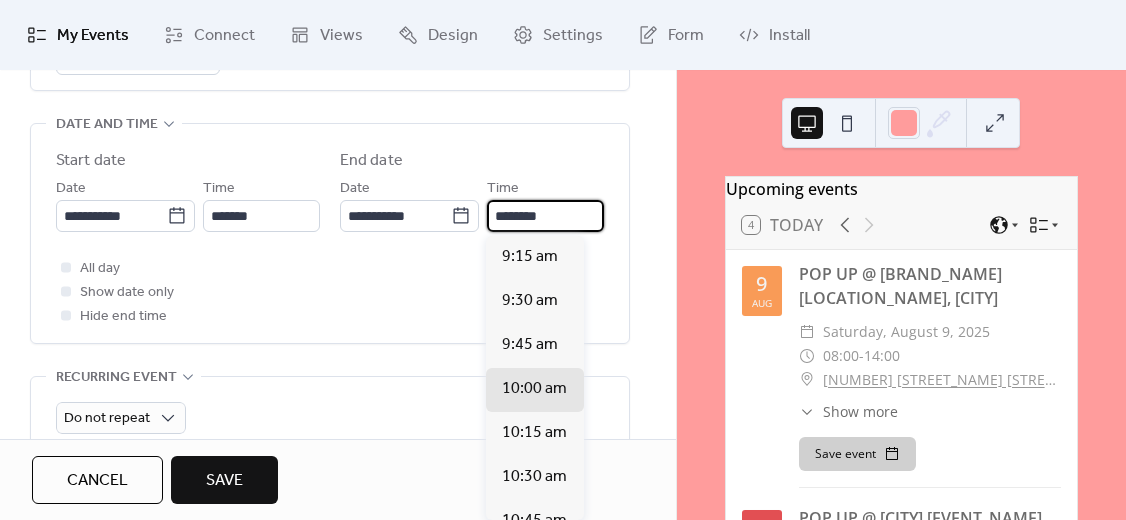 click on "********" at bounding box center (545, 216) 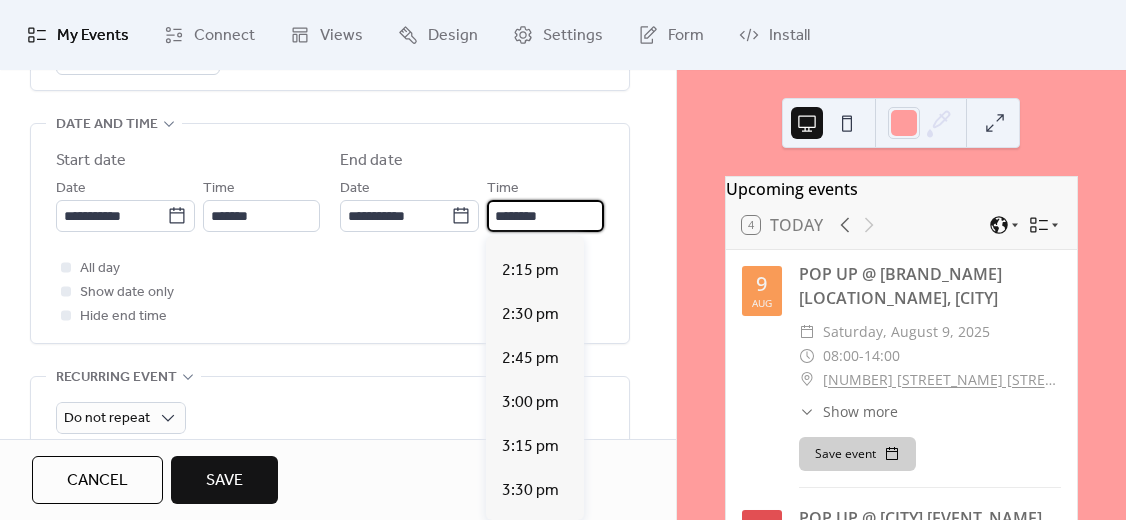 scroll, scrollTop: 900, scrollLeft: 0, axis: vertical 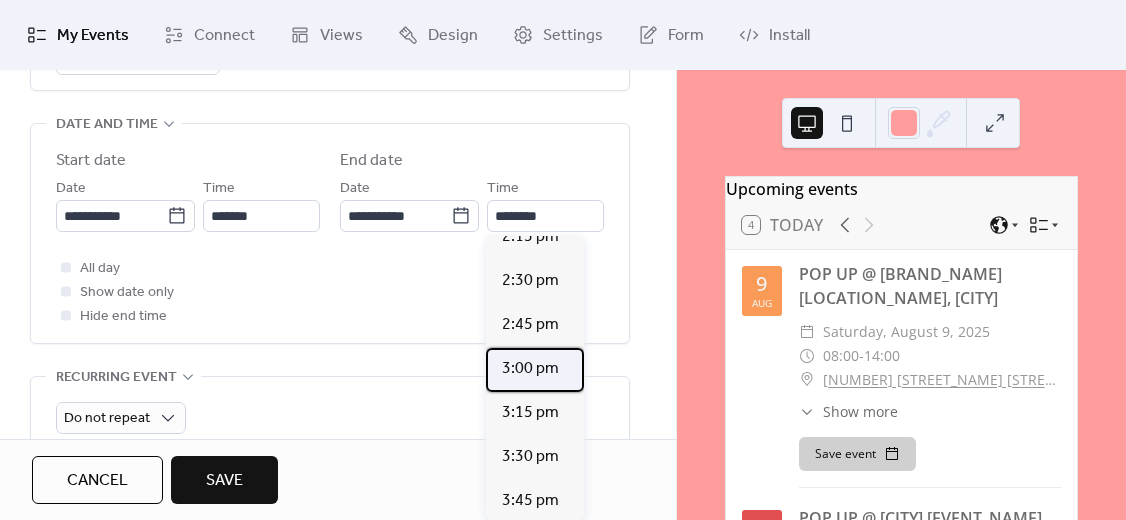 click on "3:00 pm" at bounding box center (530, 369) 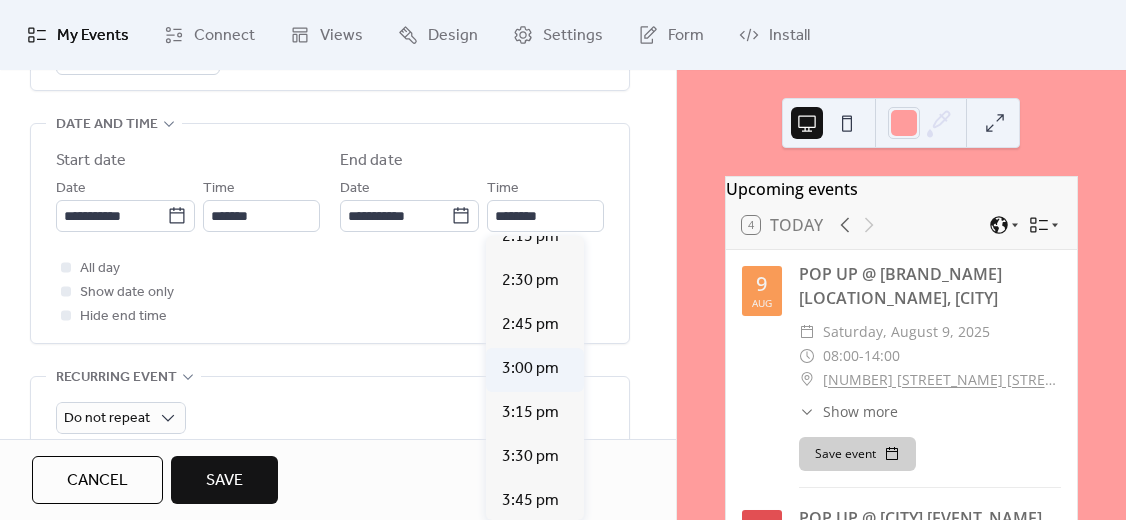 type on "*******" 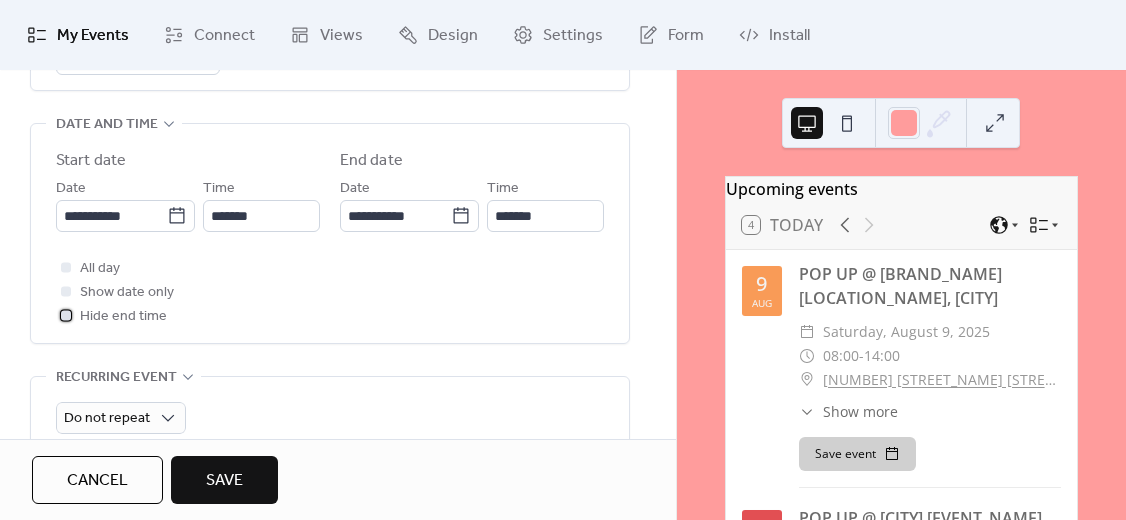 click on "Hide end time" at bounding box center [123, 317] 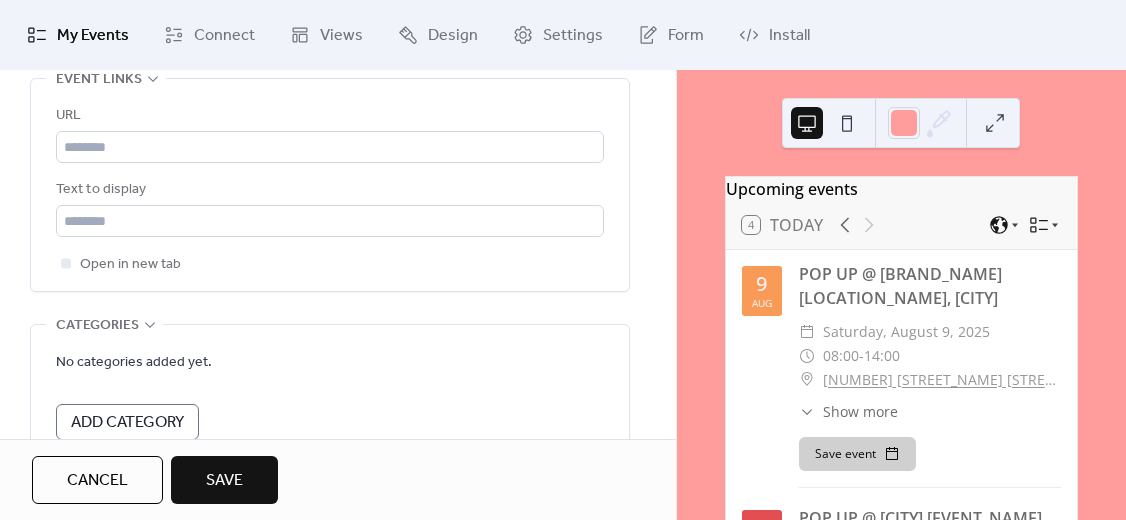 scroll, scrollTop: 1291, scrollLeft: 0, axis: vertical 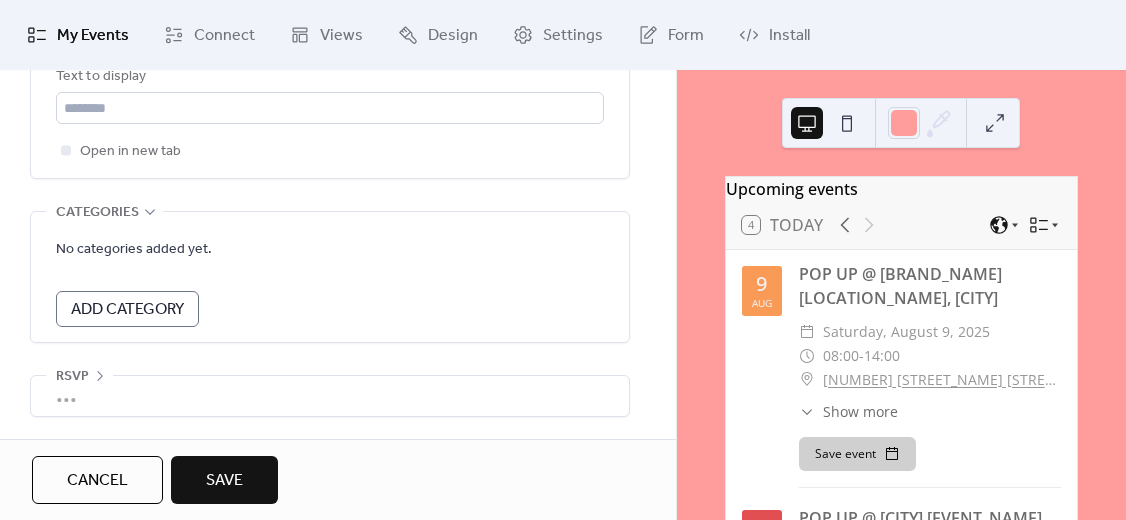 click on "Save" at bounding box center (224, 481) 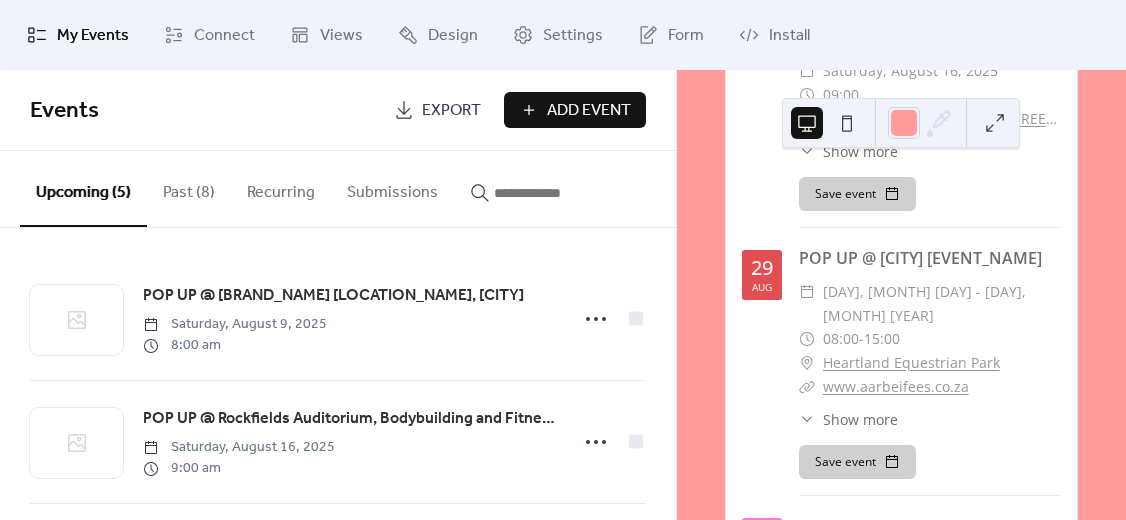 scroll, scrollTop: 600, scrollLeft: 0, axis: vertical 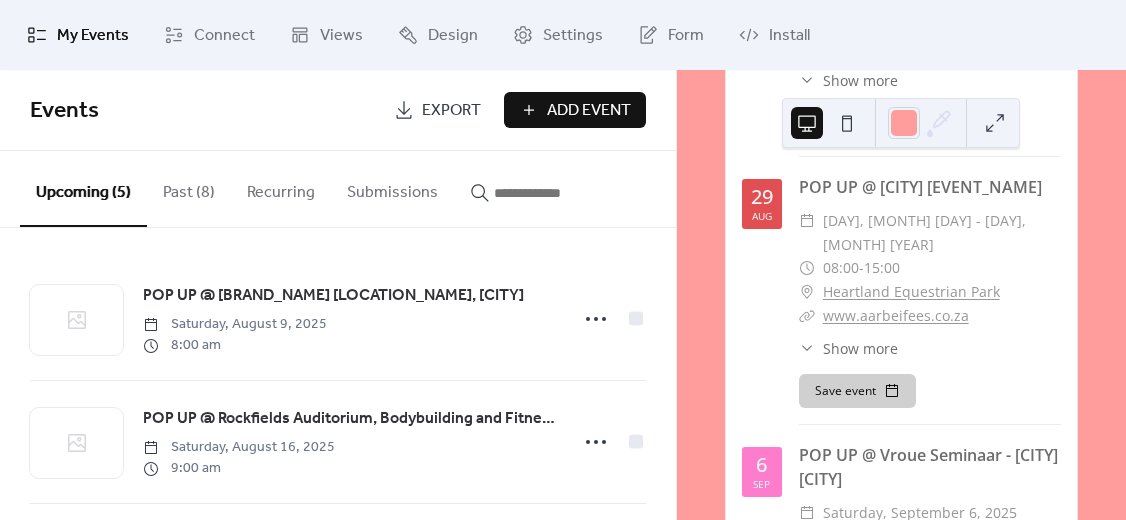click on "Submissions" at bounding box center [392, 188] 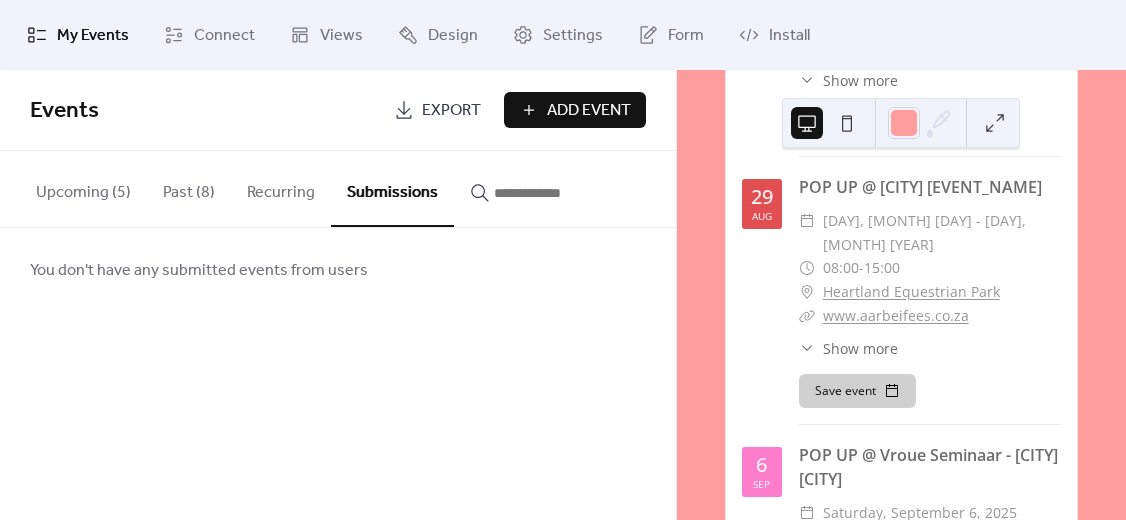 click on "Recurring" at bounding box center [281, 188] 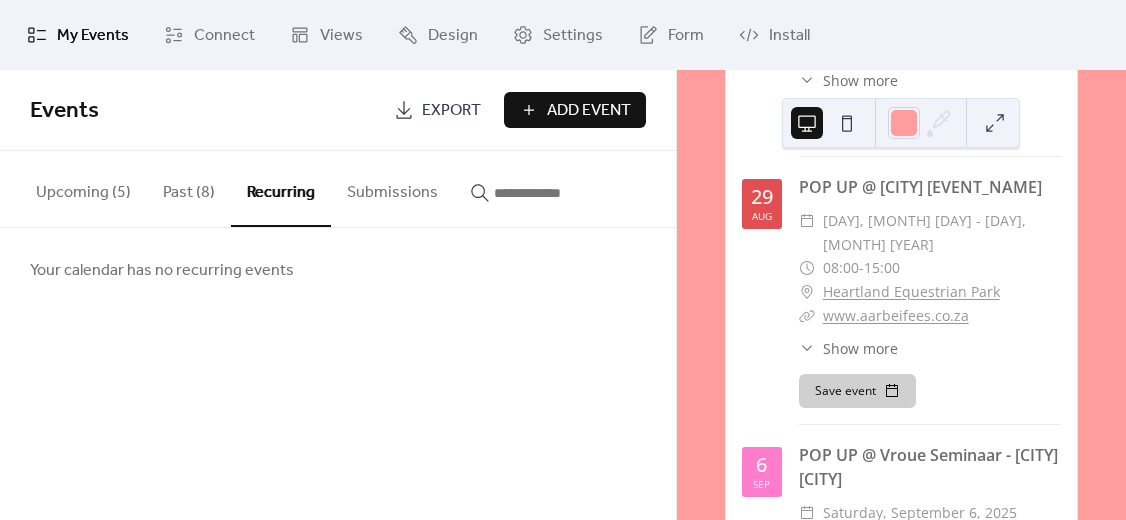 click on "Past (8)" at bounding box center (189, 188) 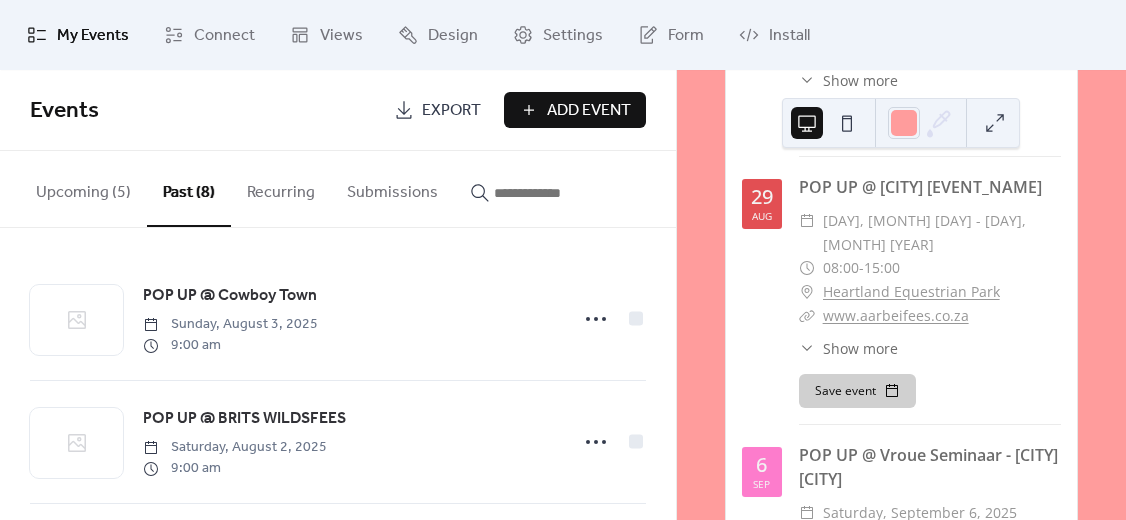 click on "Upcoming (5)" at bounding box center [83, 188] 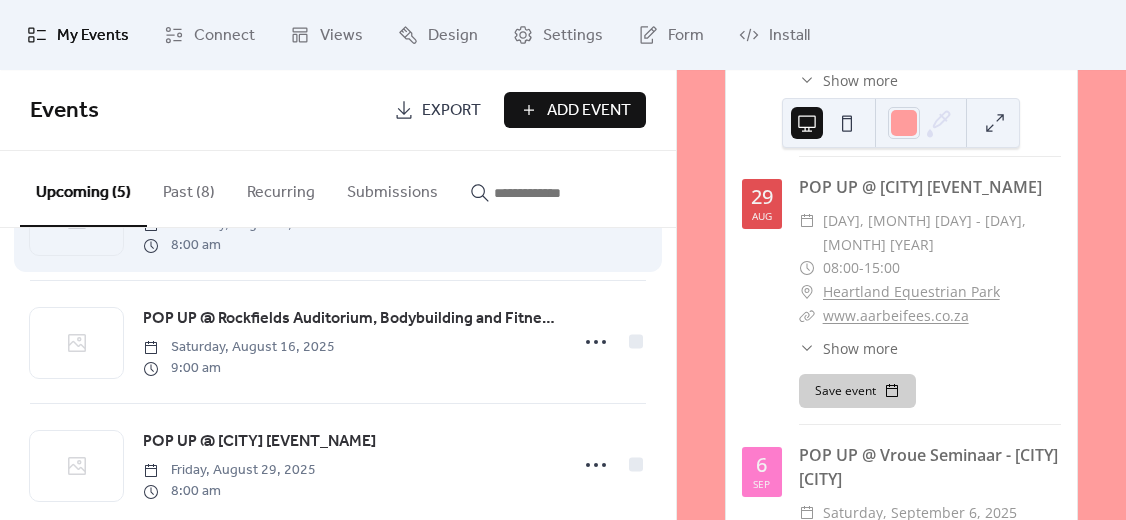 scroll, scrollTop: 0, scrollLeft: 0, axis: both 